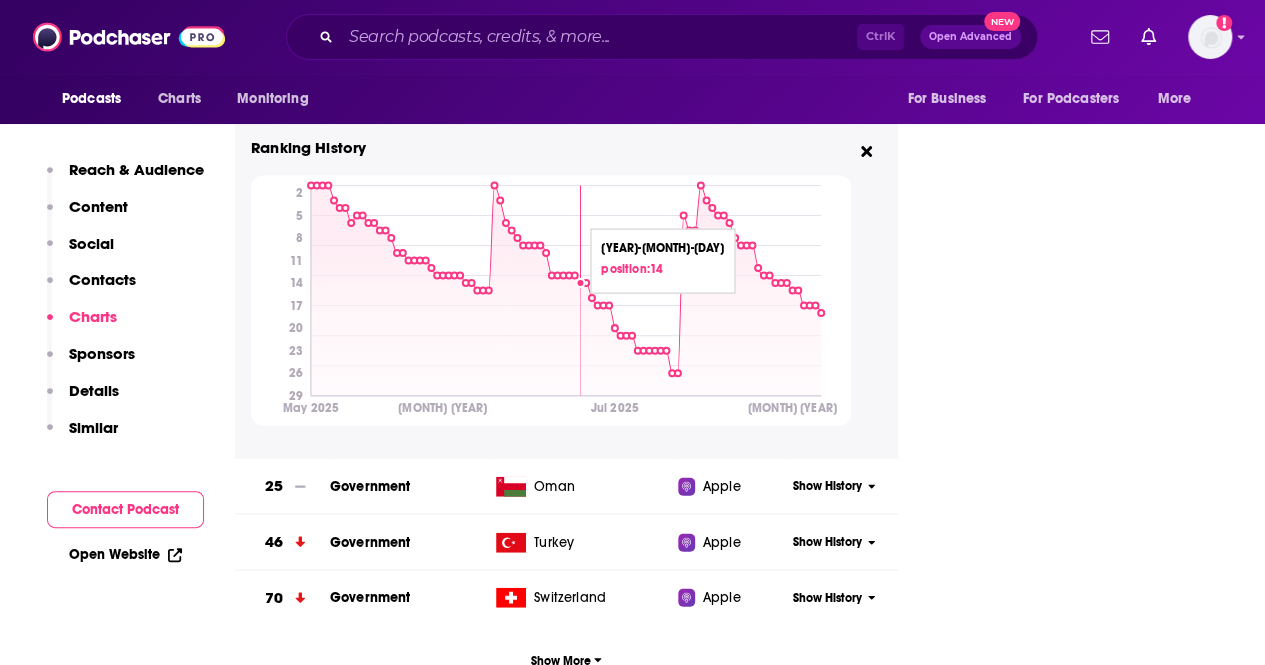 scroll, scrollTop: 1875, scrollLeft: 0, axis: vertical 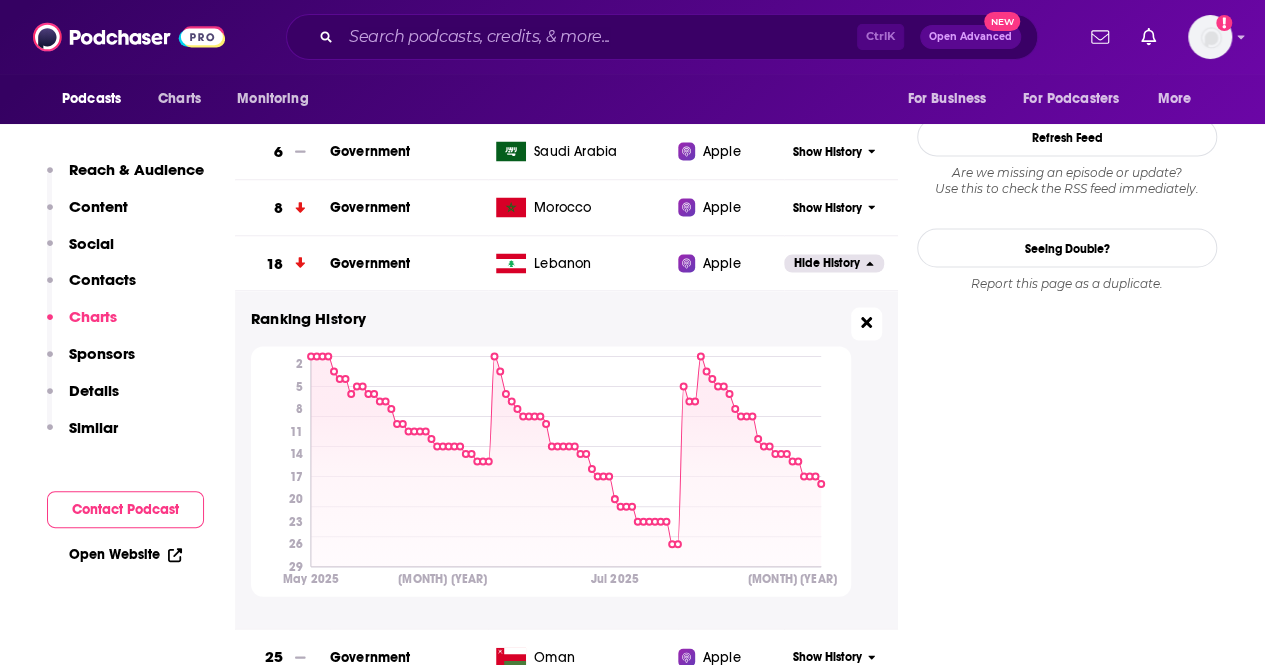 click 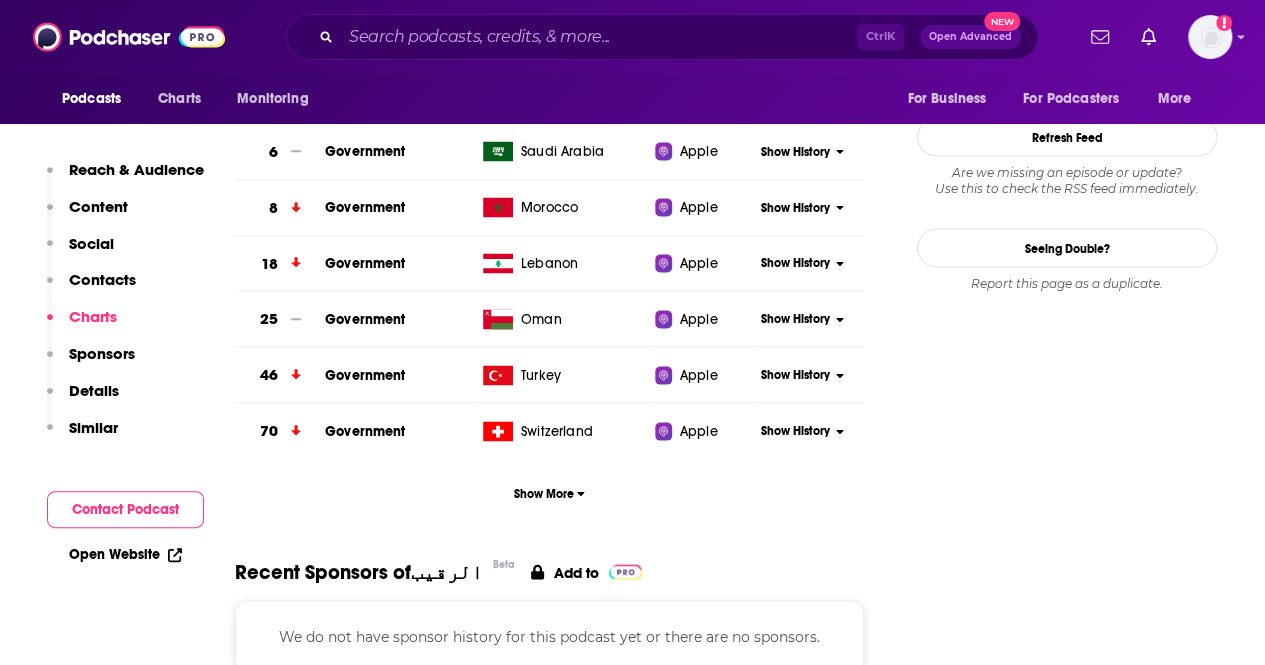 scroll, scrollTop: 1775, scrollLeft: 0, axis: vertical 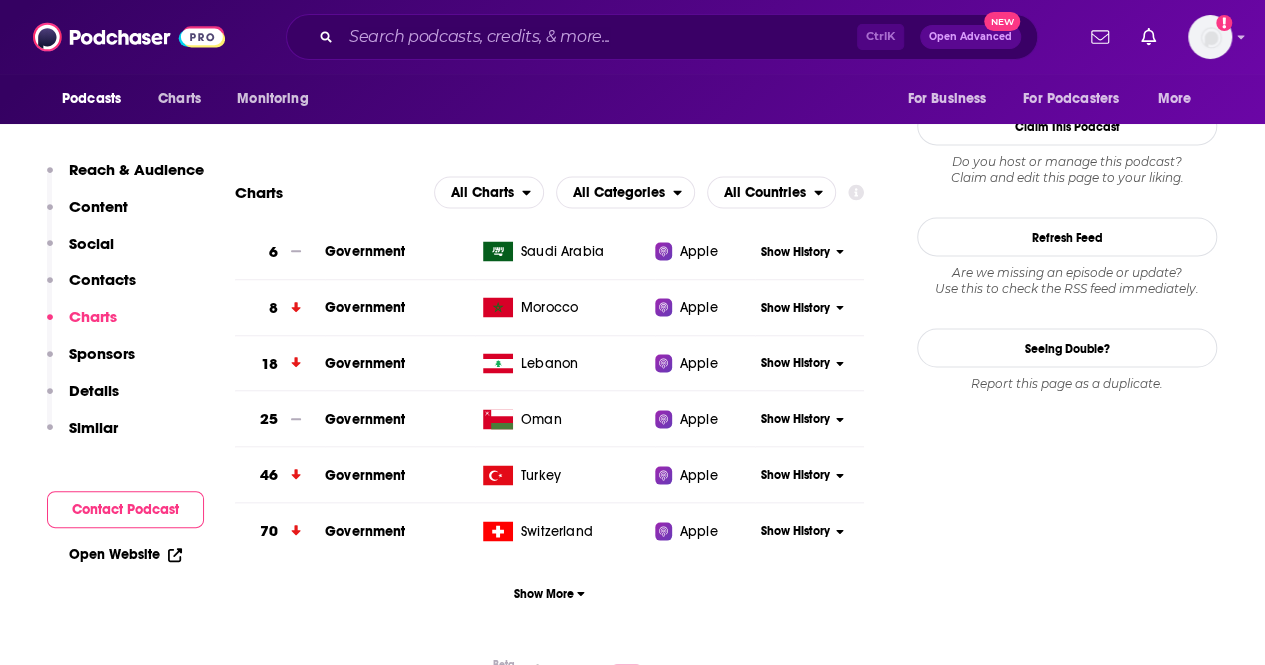 click 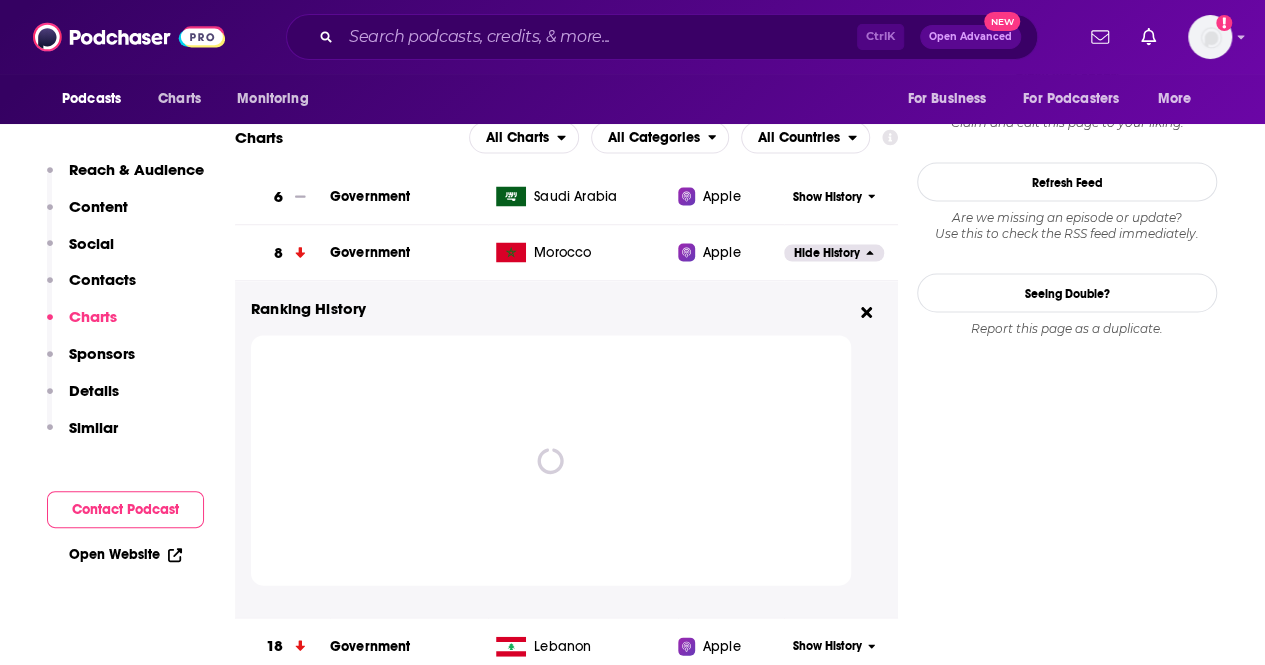 scroll, scrollTop: 1875, scrollLeft: 0, axis: vertical 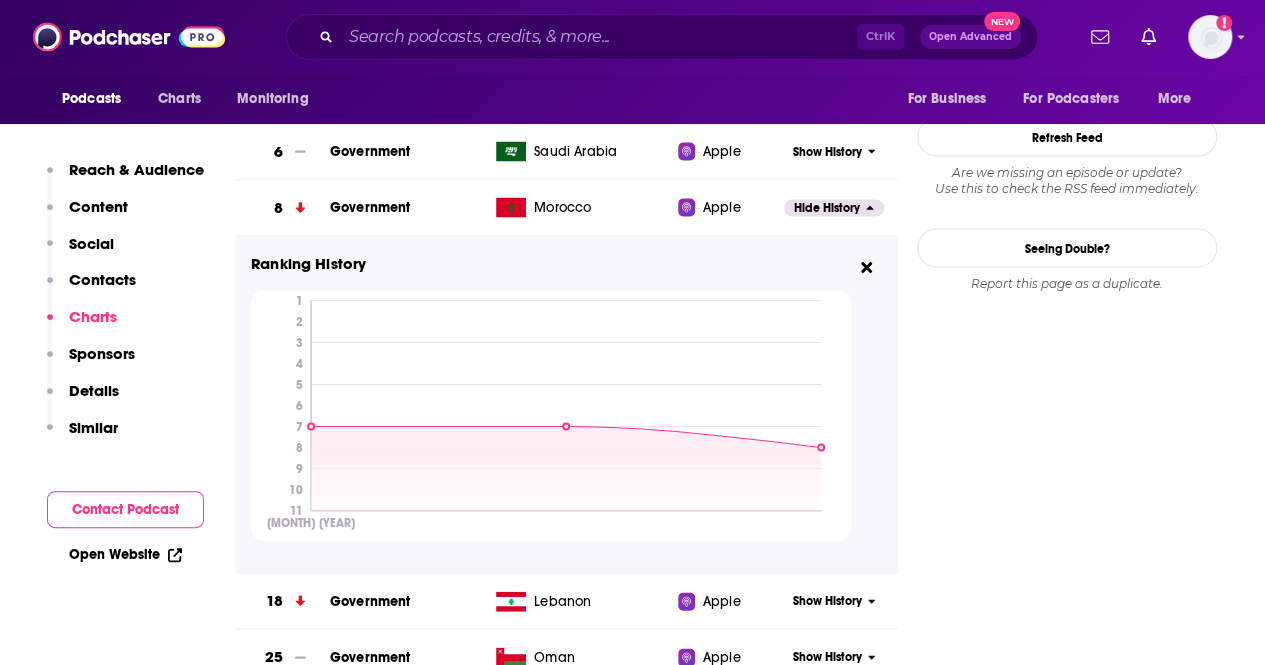 drag, startPoint x: 866, startPoint y: 261, endPoint x: 743, endPoint y: 252, distance: 123.32883 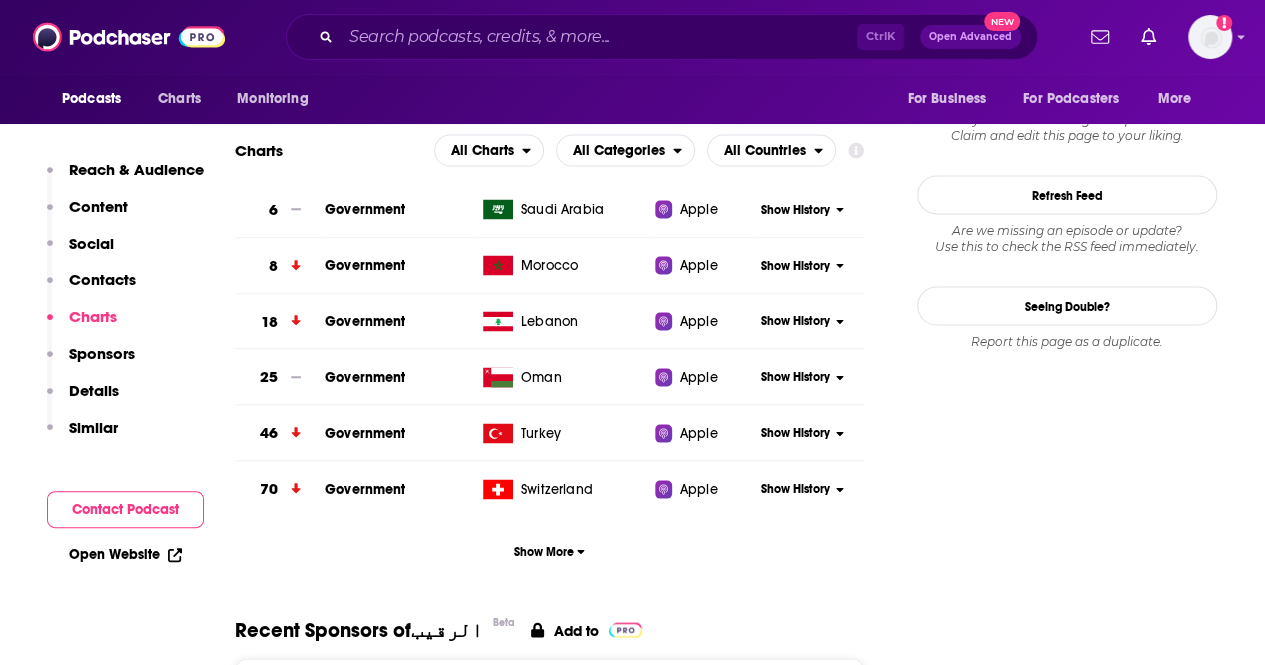 scroll, scrollTop: 1775, scrollLeft: 0, axis: vertical 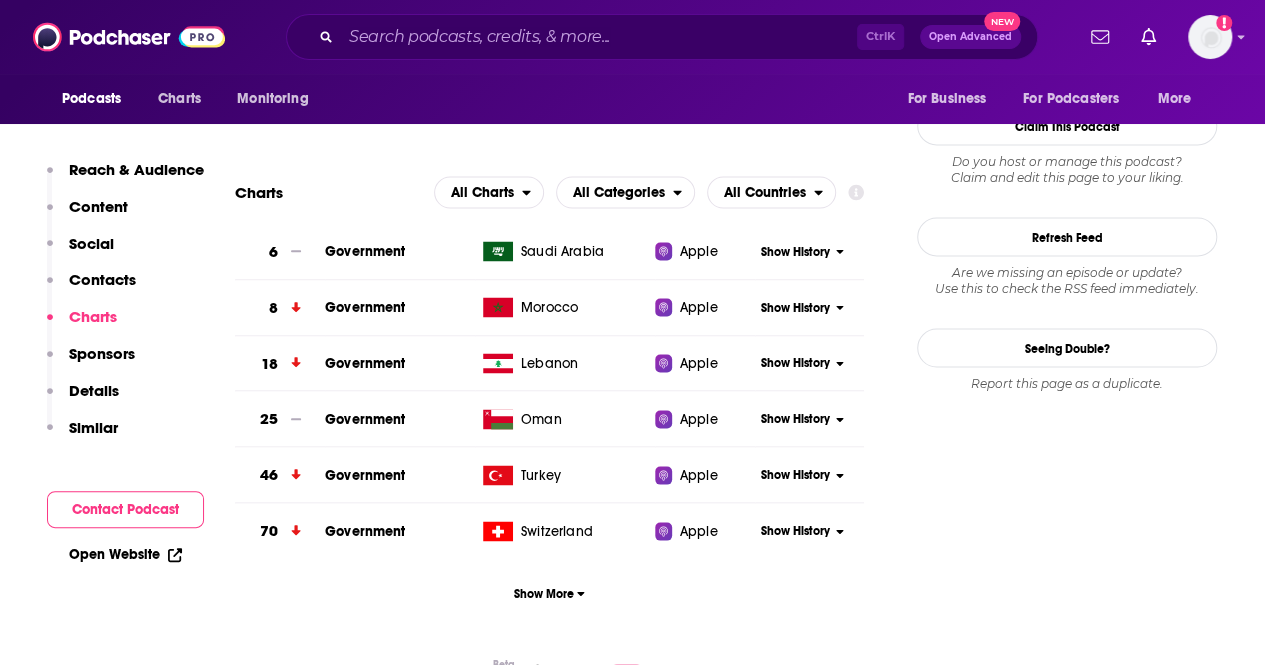 click 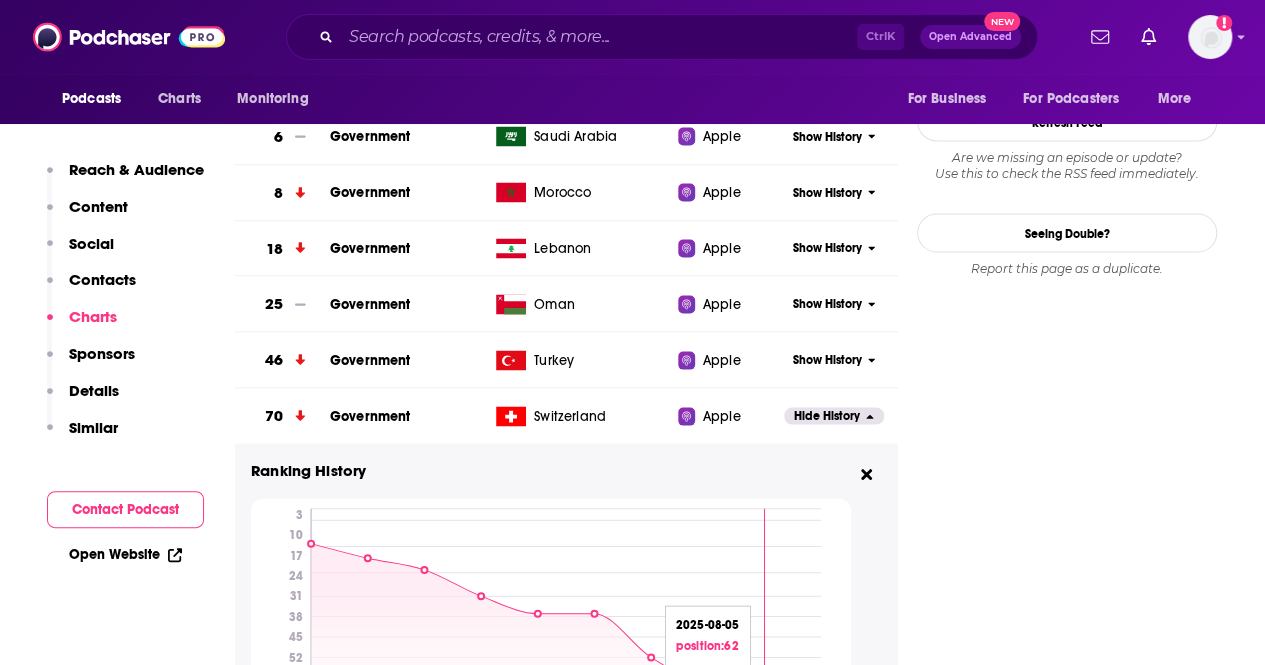 scroll, scrollTop: 1975, scrollLeft: 0, axis: vertical 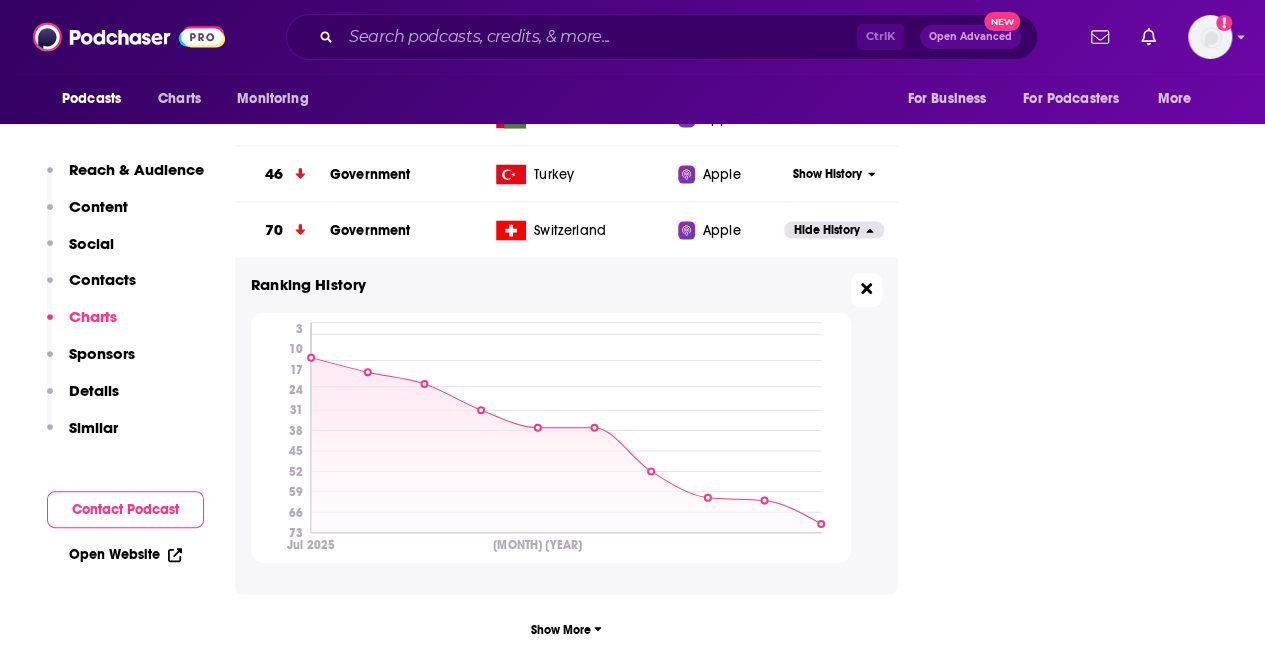 click 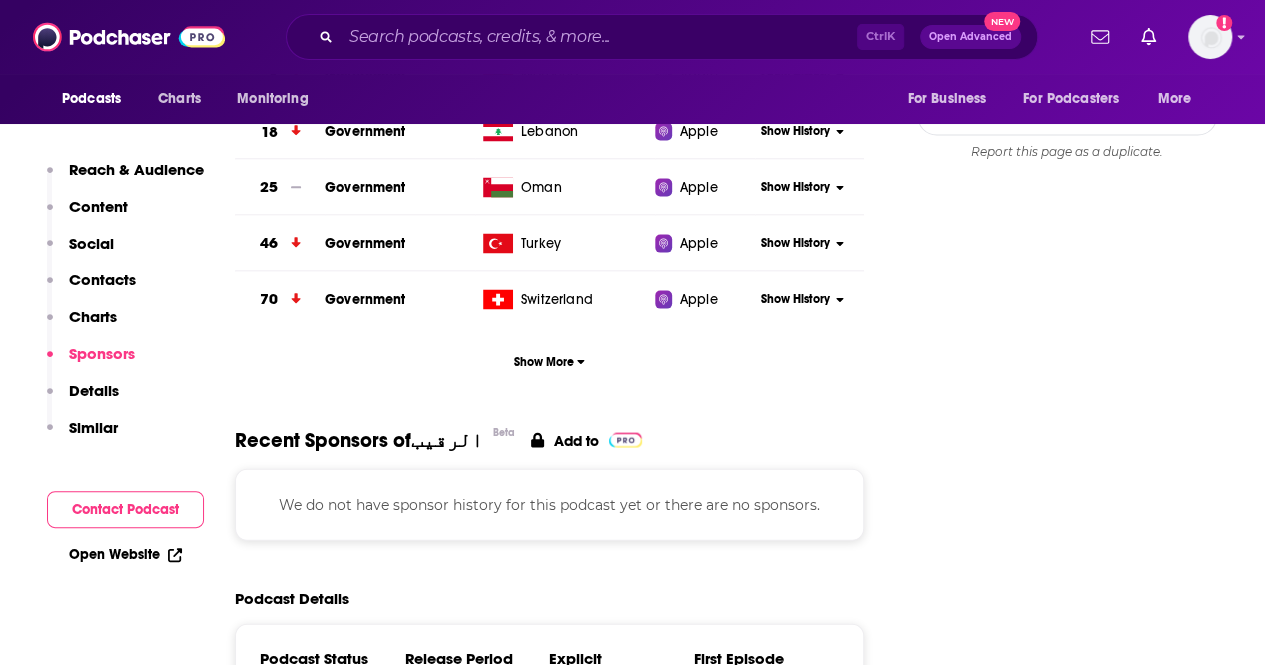 scroll, scrollTop: 1975, scrollLeft: 0, axis: vertical 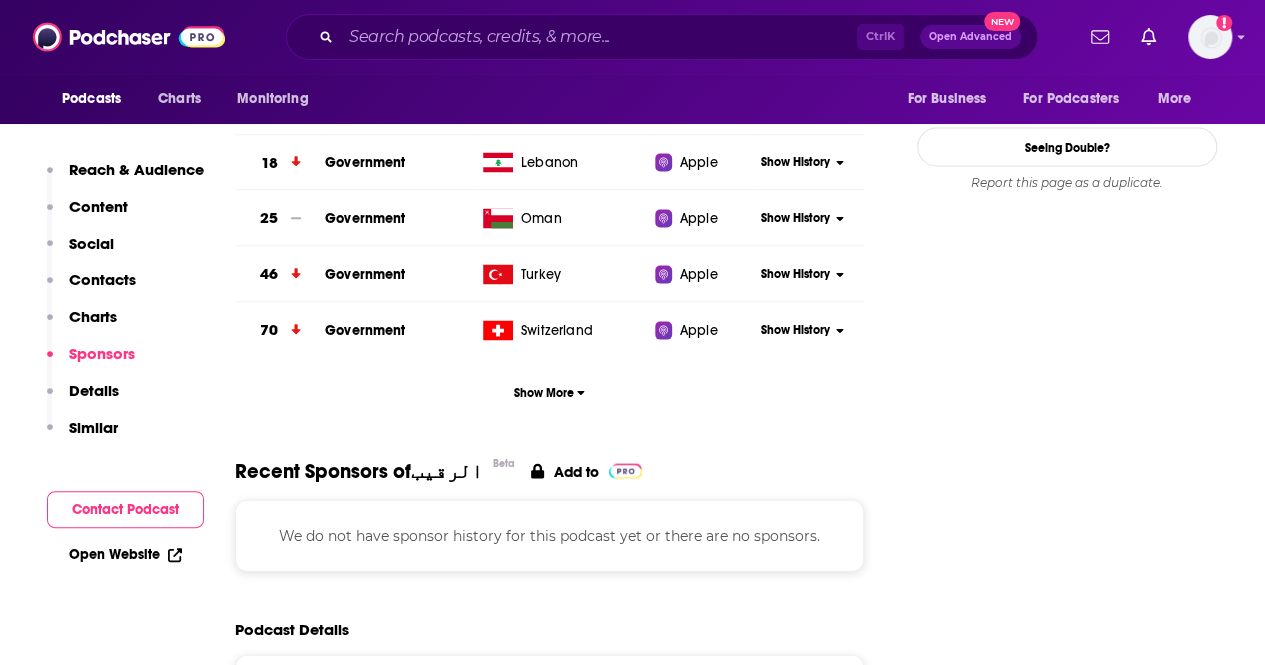 click 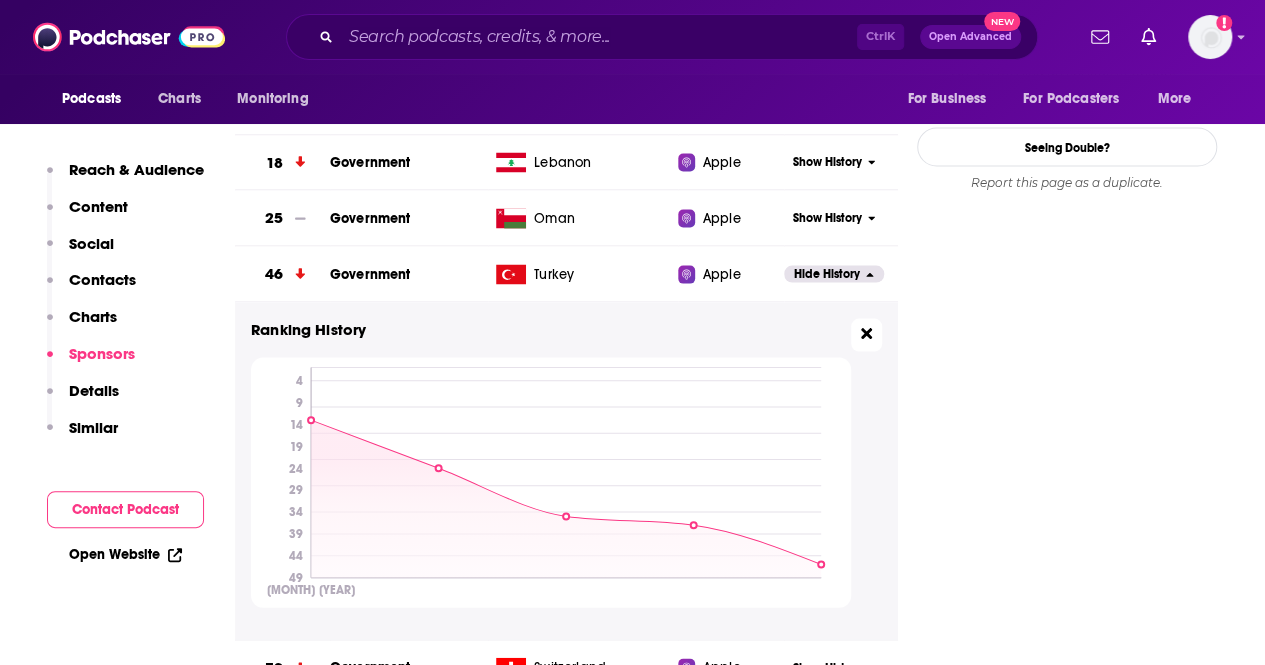 click 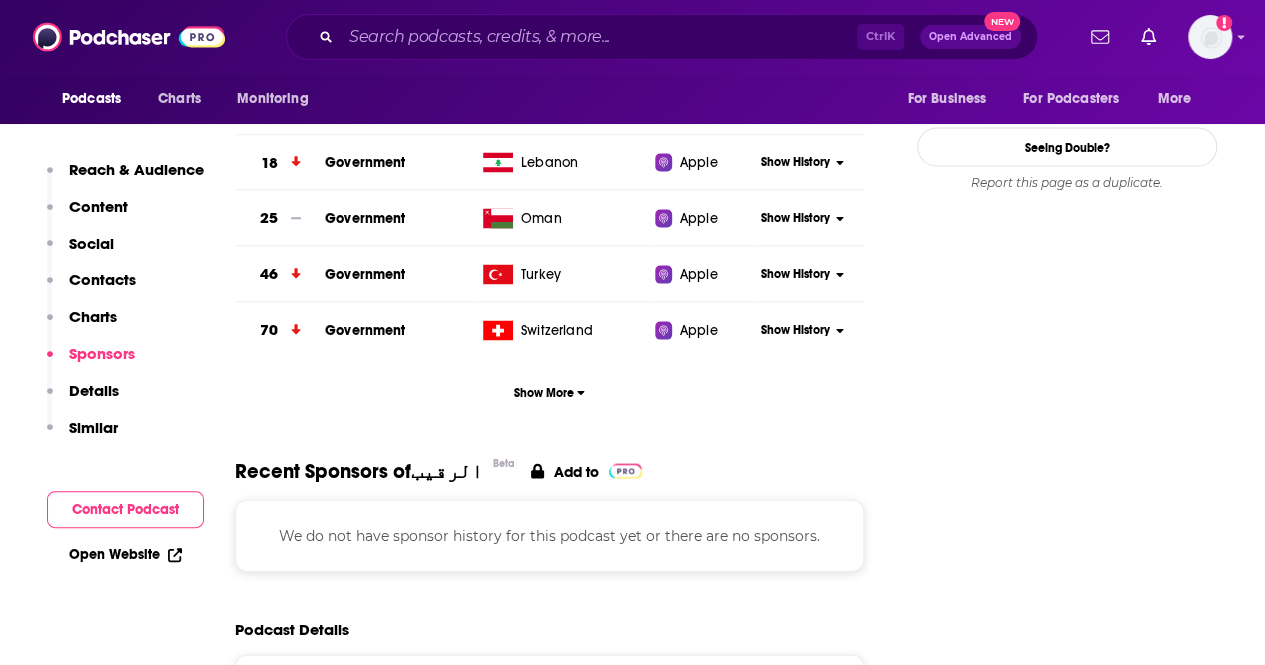 scroll, scrollTop: 1875, scrollLeft: 0, axis: vertical 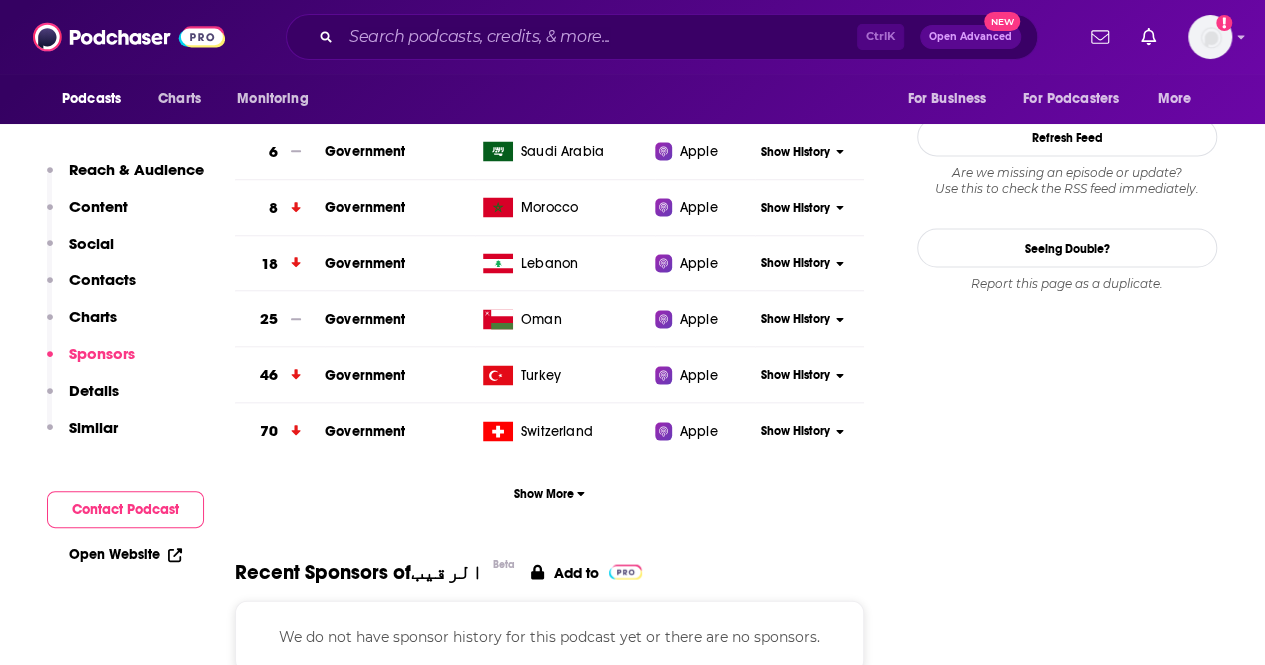 click on "Turkey" at bounding box center (565, 375) 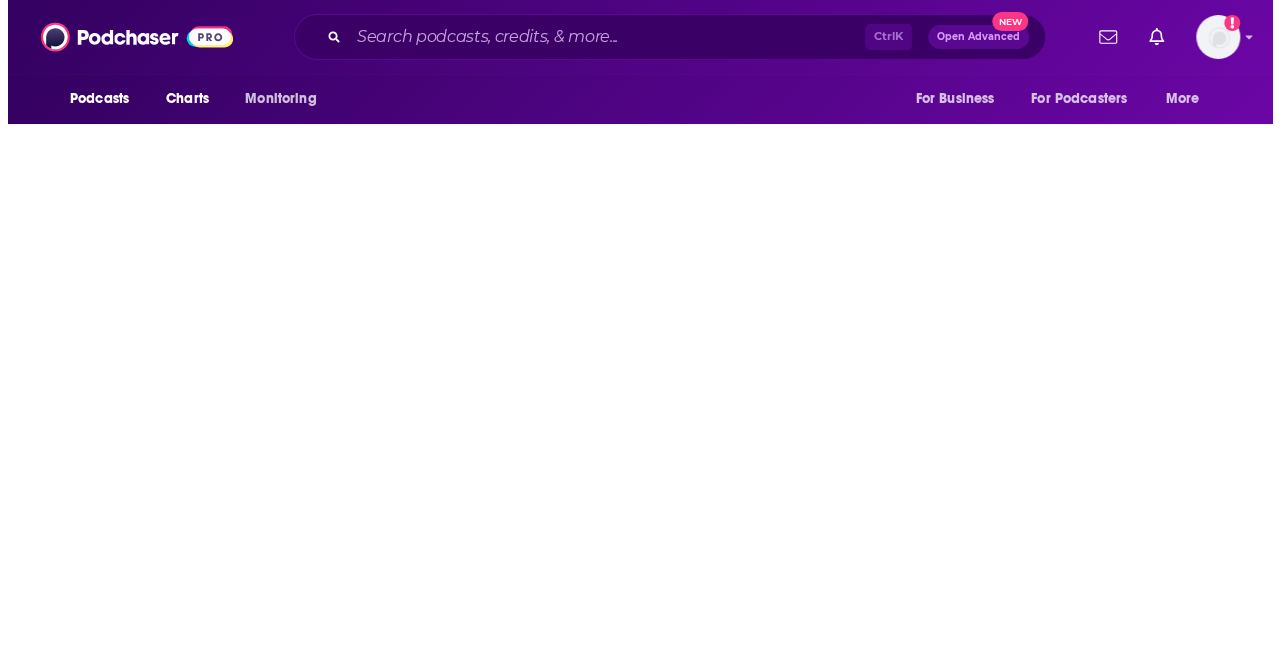 scroll, scrollTop: 0, scrollLeft: 0, axis: both 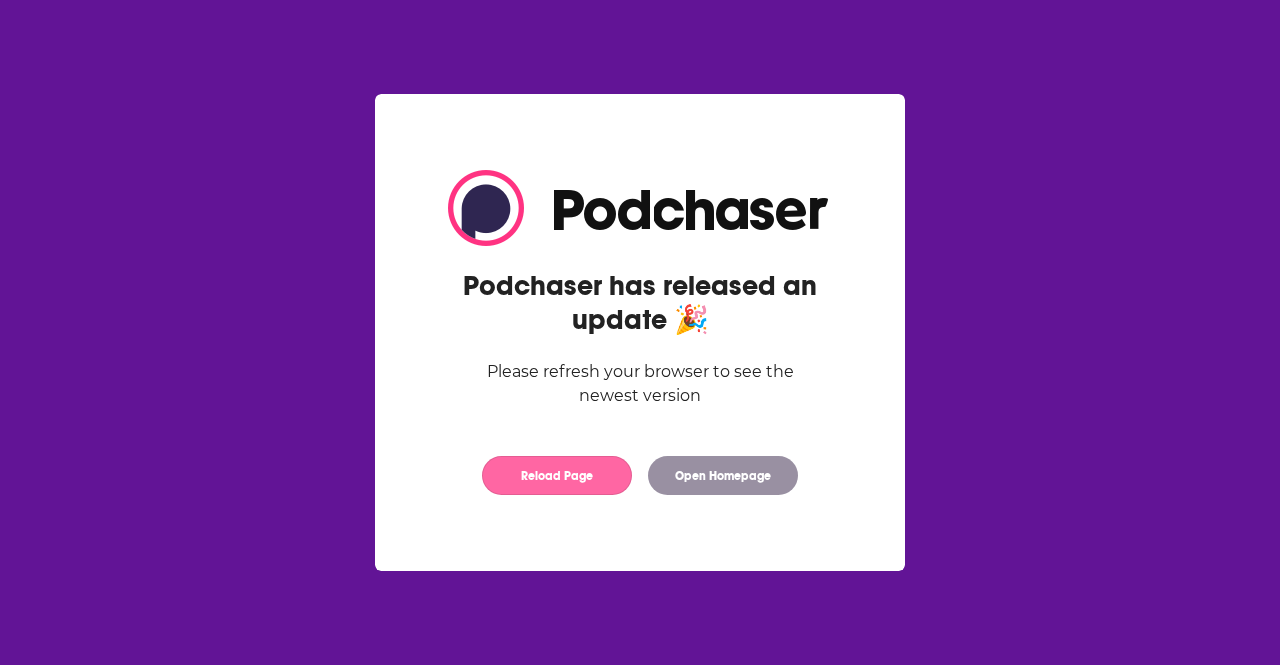 click on "Reload Page" at bounding box center [557, 475] 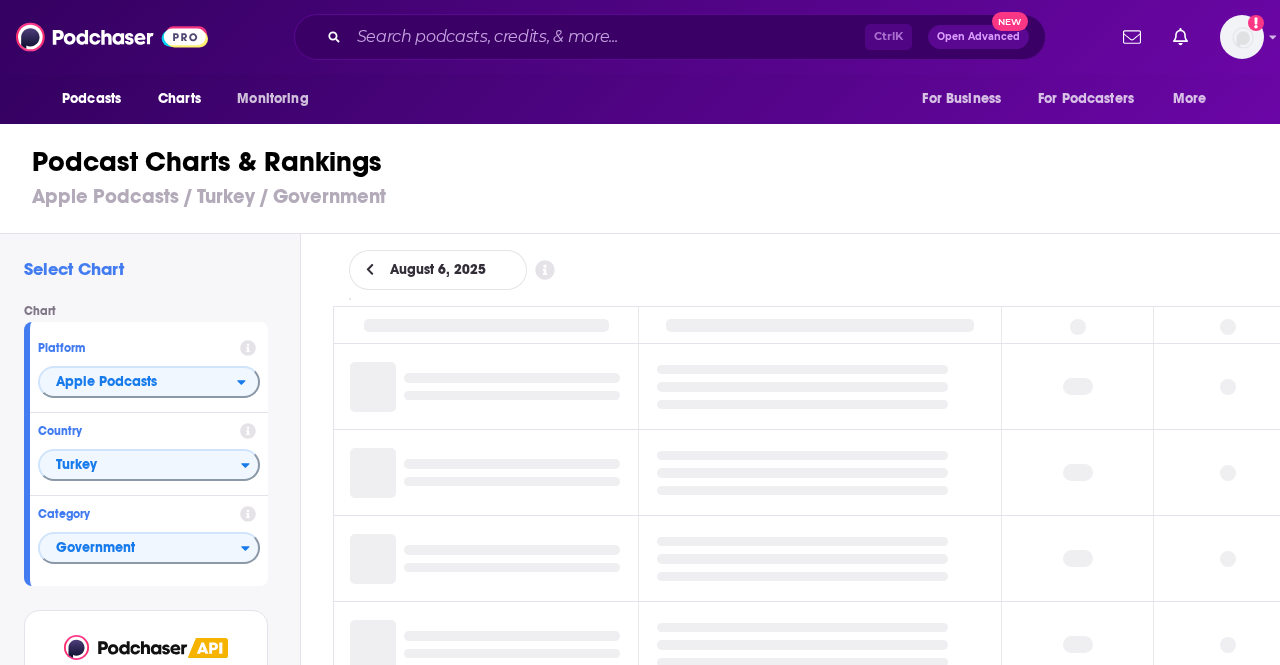 scroll, scrollTop: 0, scrollLeft: 0, axis: both 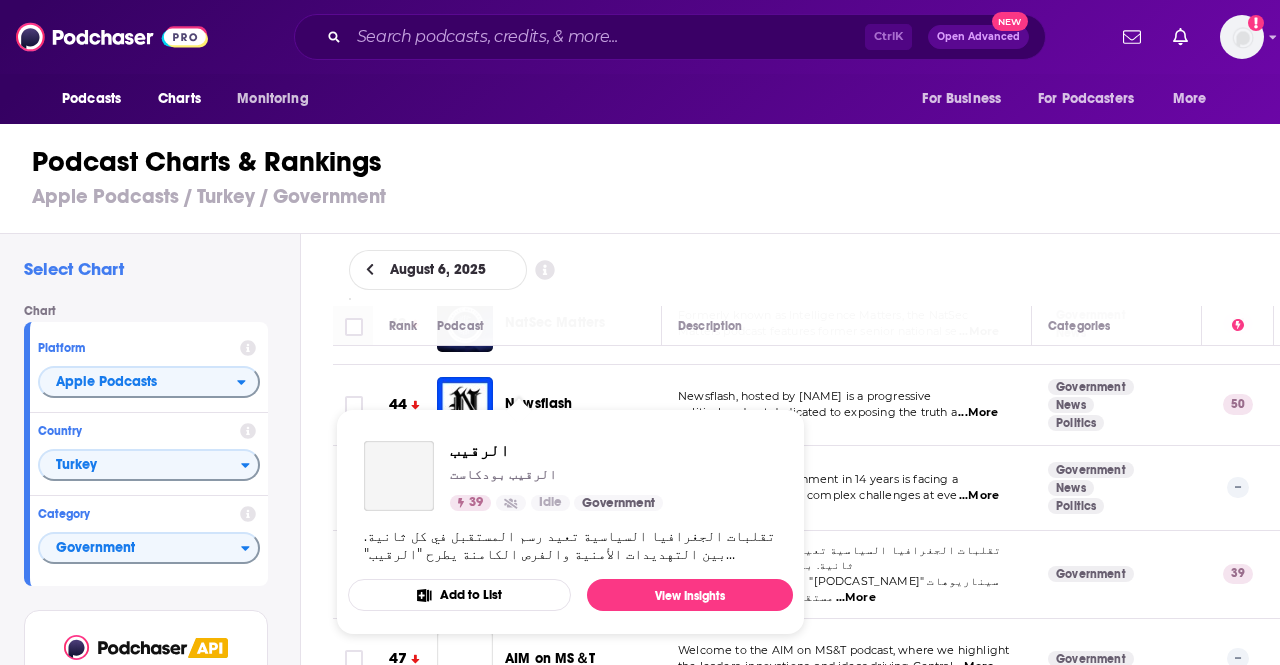 click on "تقلبات الجغرافيا السياسية تعيد رسم المستقبل في كل ثانية. بين التهديدات الأمنية والفرص الكامنة يطرح "الرقيب" سيناريوهات مستقبلية تلوح في أفق الخليج العربي. أمامه نخبة من الخبراء يناقشون الخططوالجهوزية الدفاعية والتكنولوجية للحكومات، والتحالفات المحتملة لمواجهة ما هو قادم." at bounding box center [570, 545] 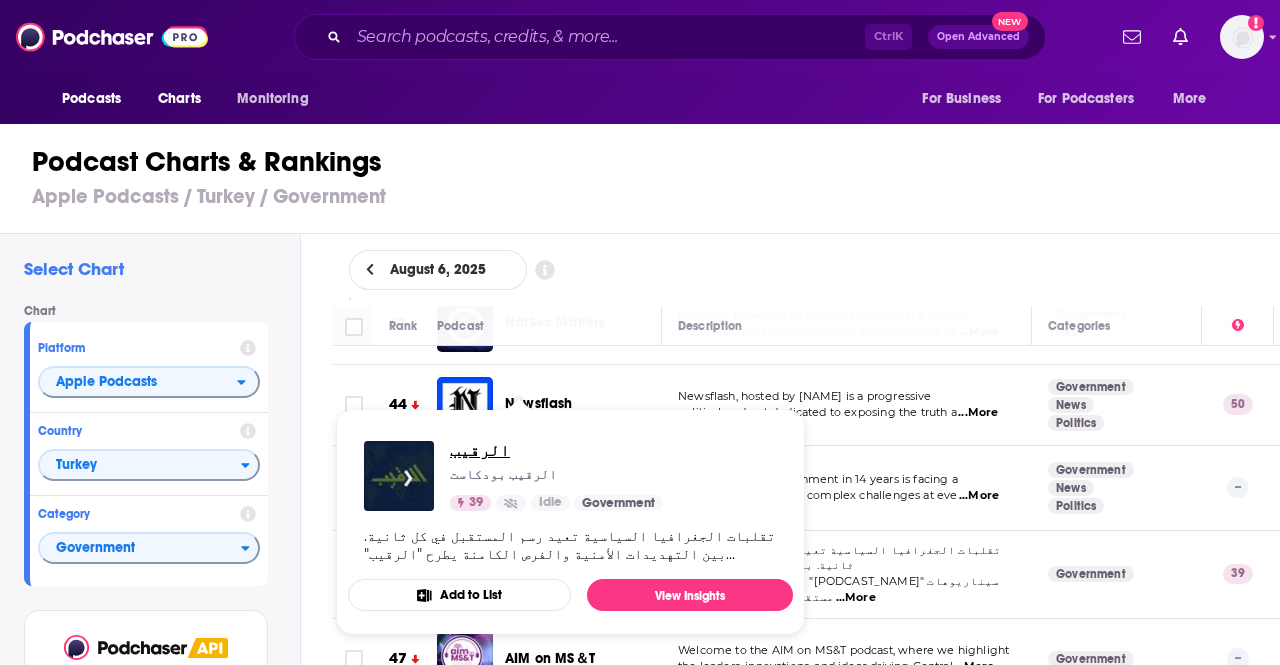 click on "الرقيب" at bounding box center [556, 450] 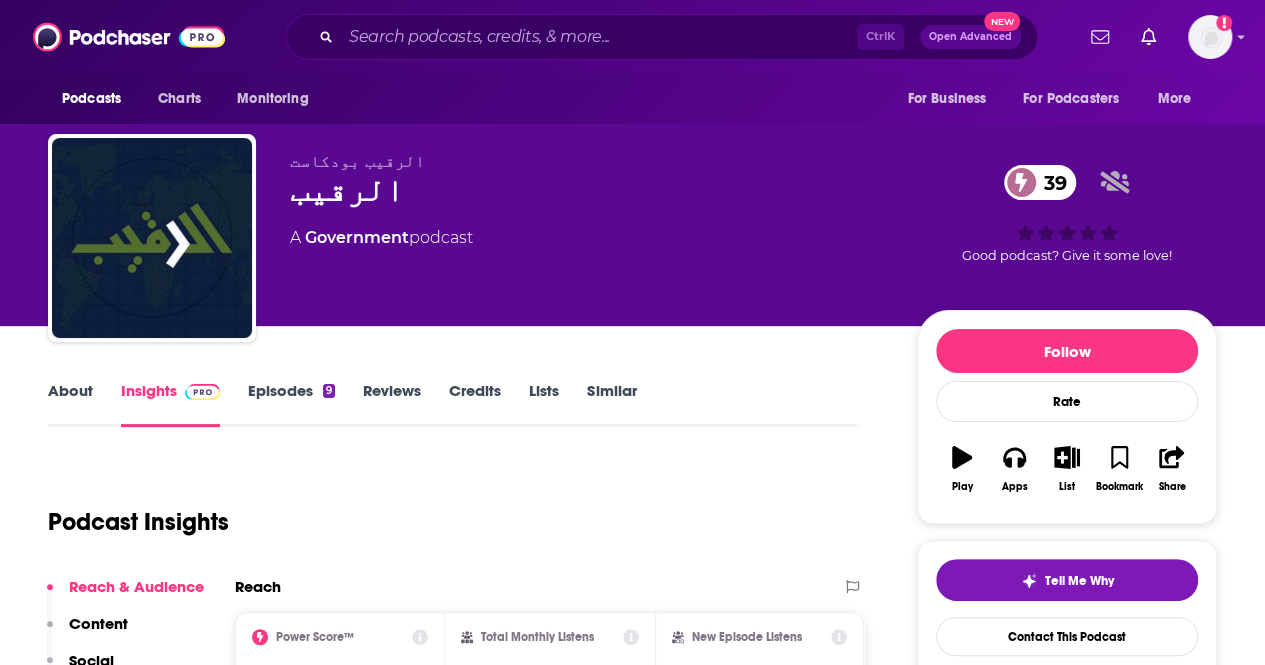 click on "Episodes 9" at bounding box center [291, 404] 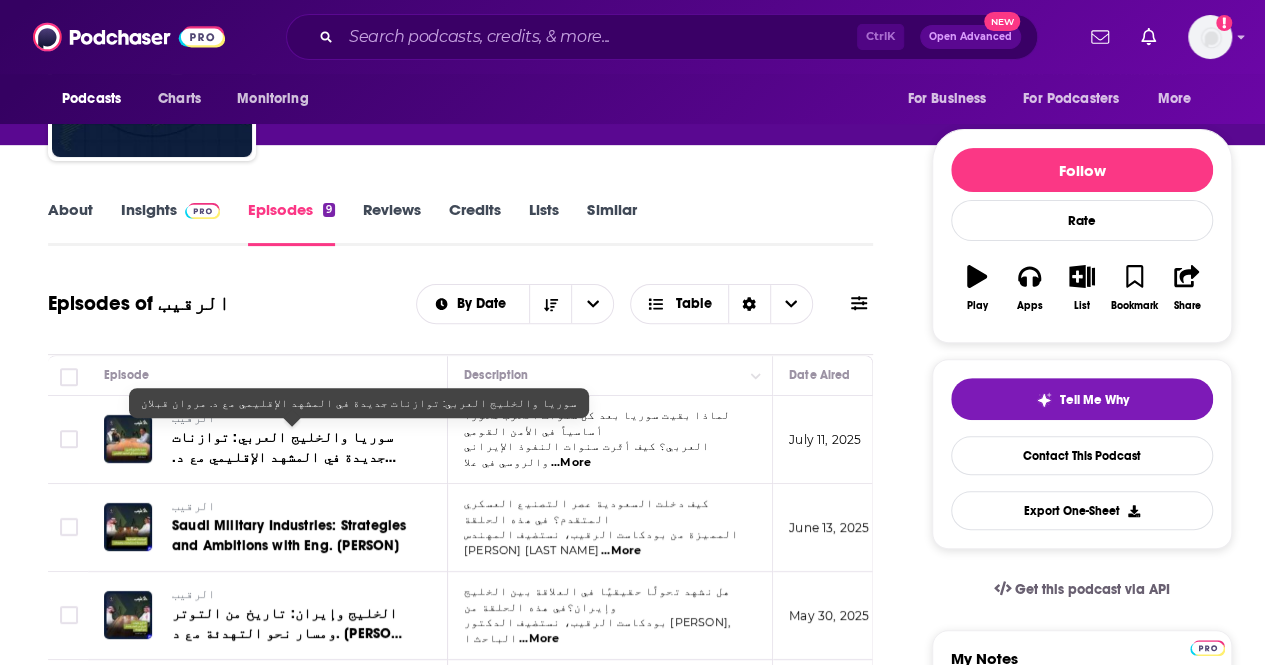 scroll, scrollTop: 200, scrollLeft: 0, axis: vertical 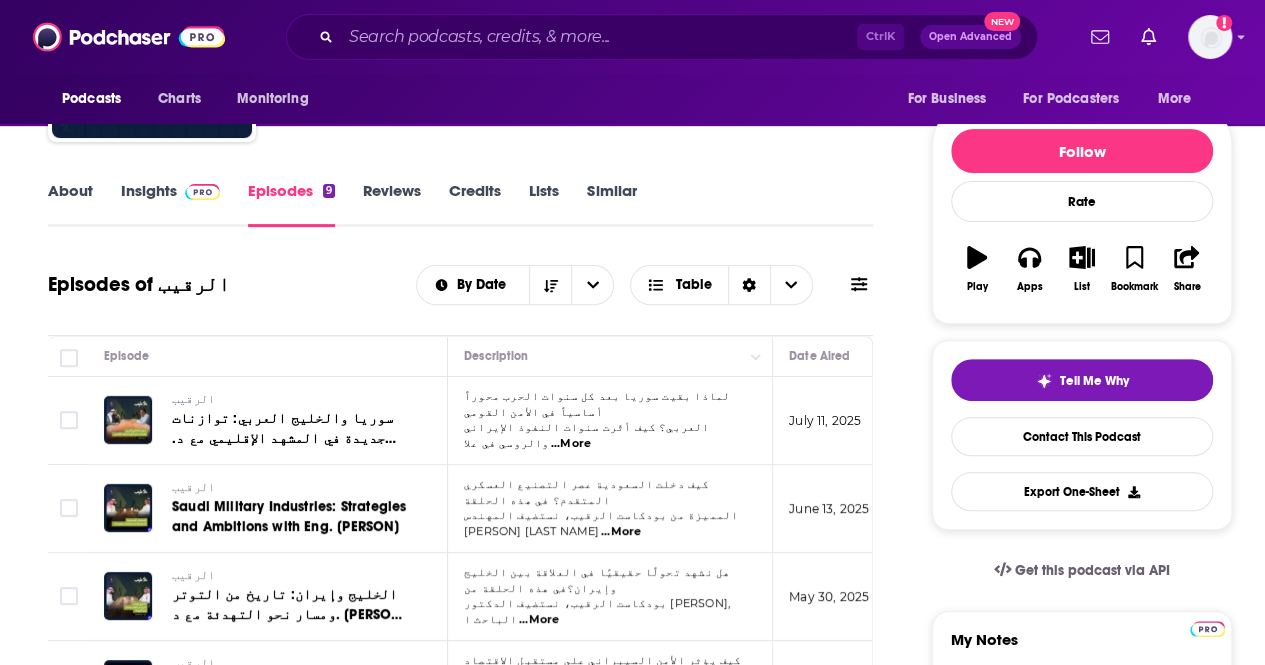 click on "Insights" at bounding box center [170, 204] 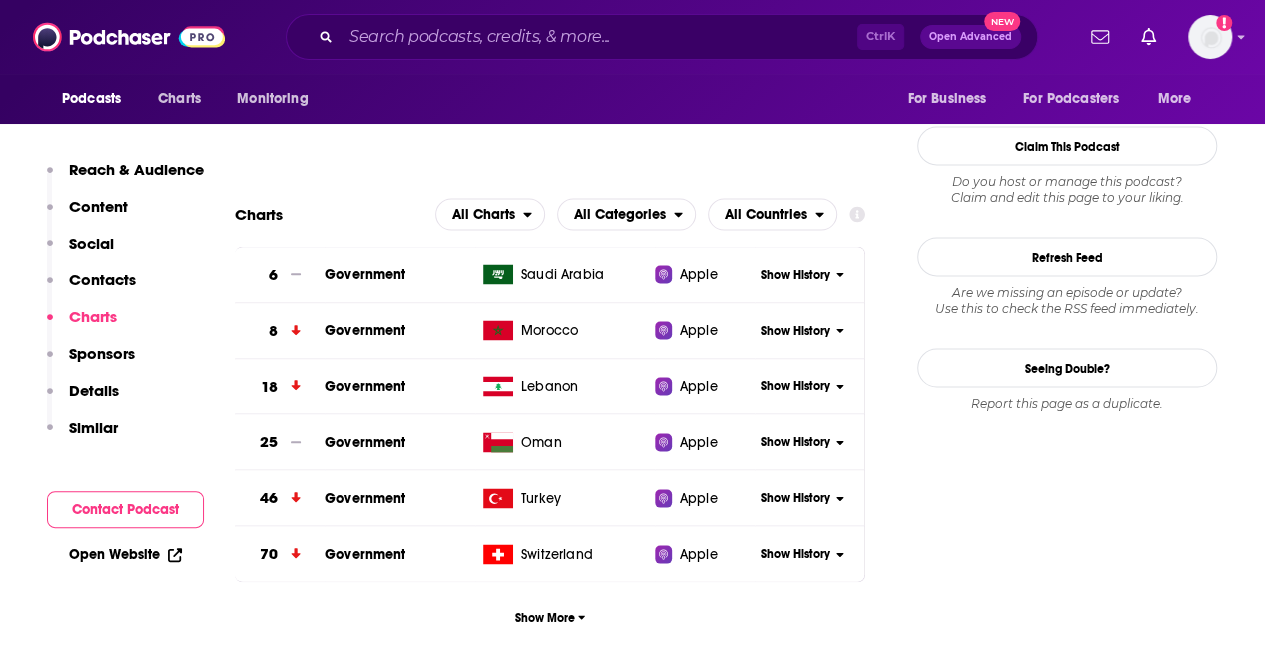 scroll, scrollTop: 1800, scrollLeft: 0, axis: vertical 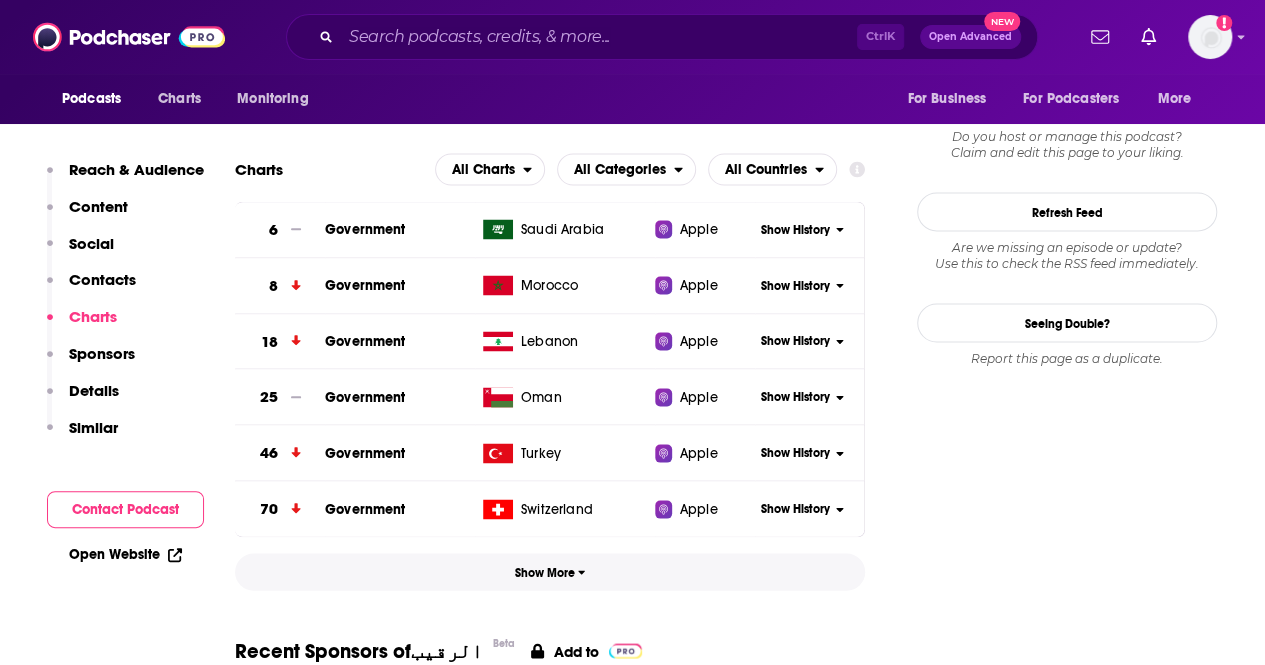 click on "Show More" at bounding box center [550, 571] 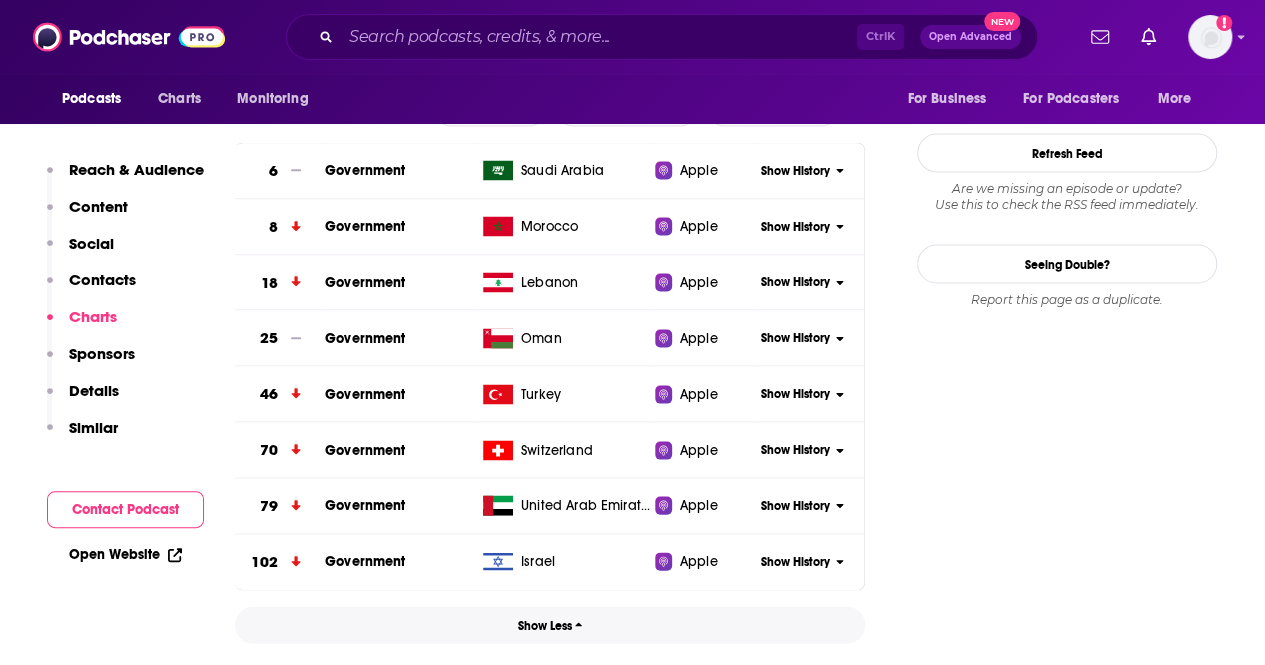 scroll, scrollTop: 1900, scrollLeft: 0, axis: vertical 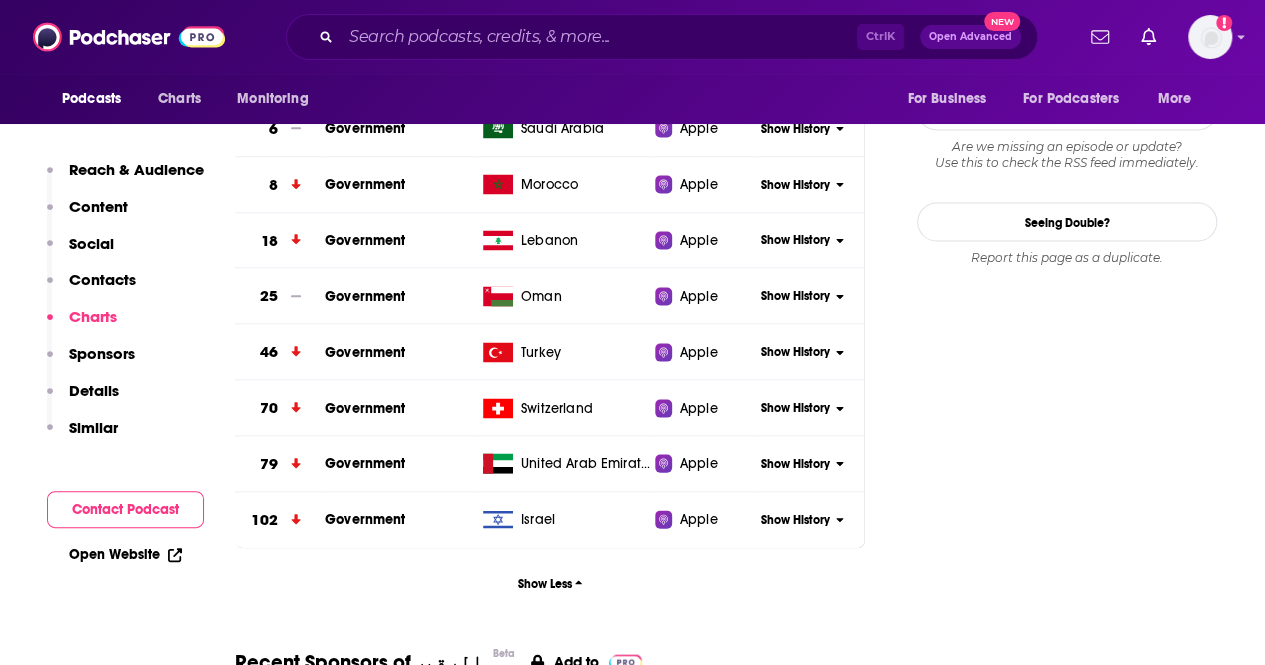 click on "Show History" at bounding box center [802, 520] 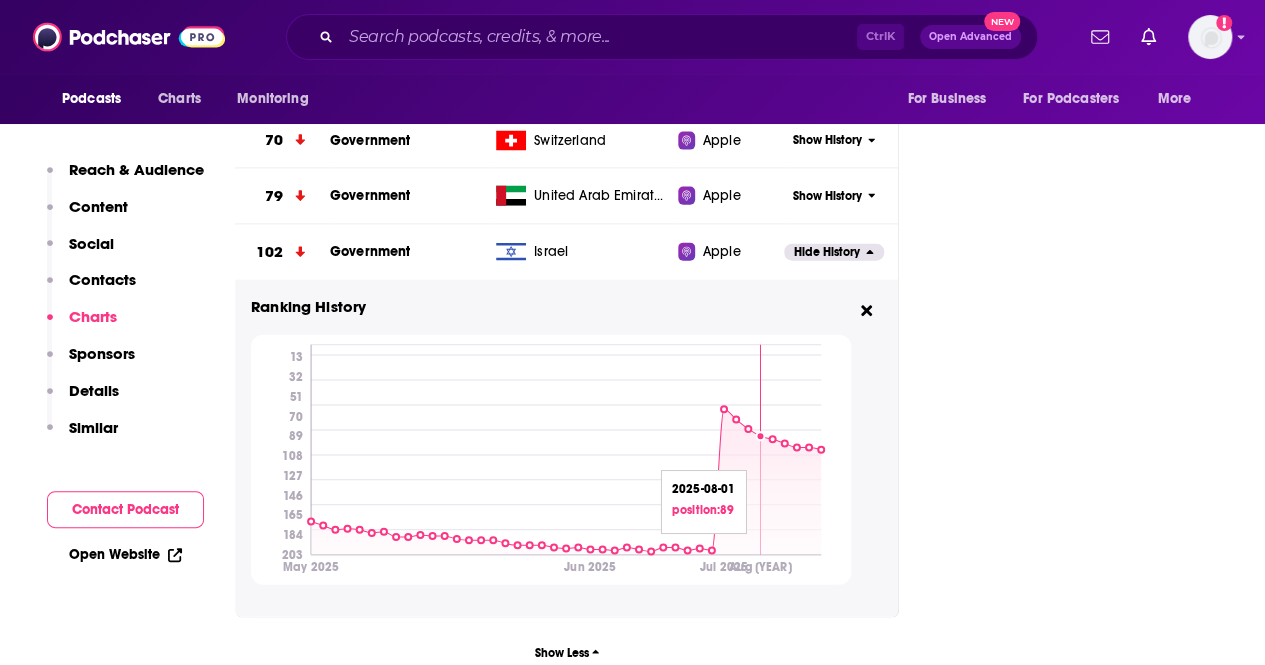 scroll, scrollTop: 2200, scrollLeft: 0, axis: vertical 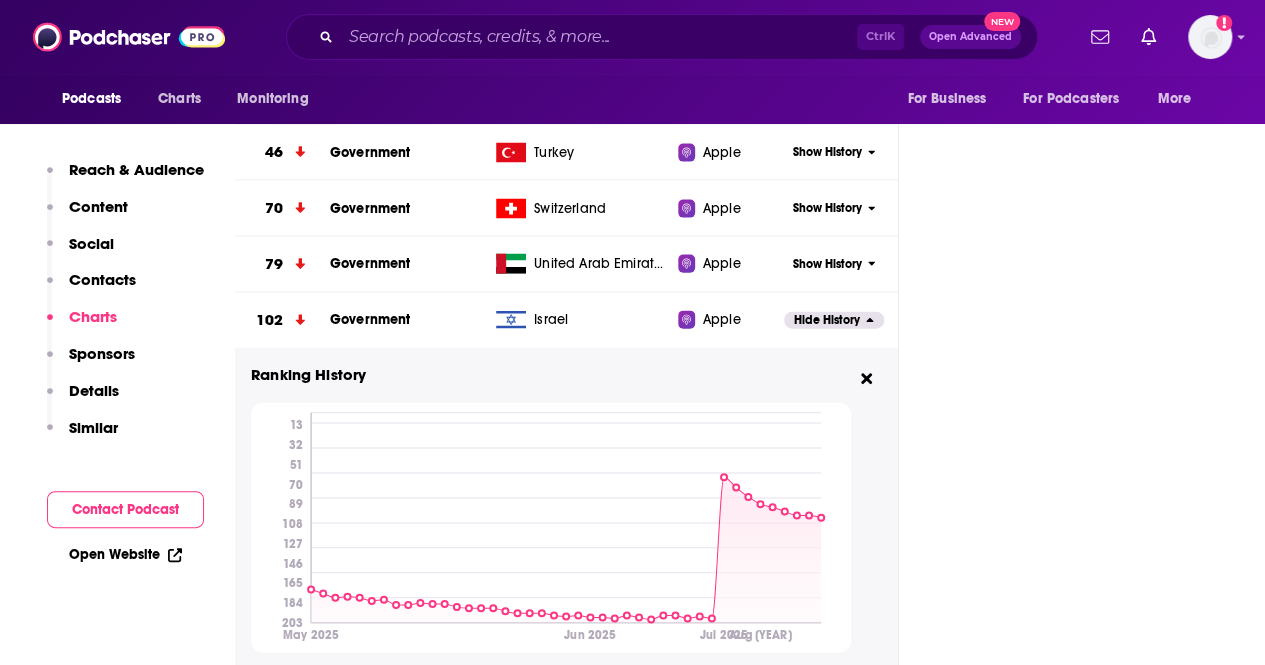 click on "Show History" at bounding box center (841, 208) 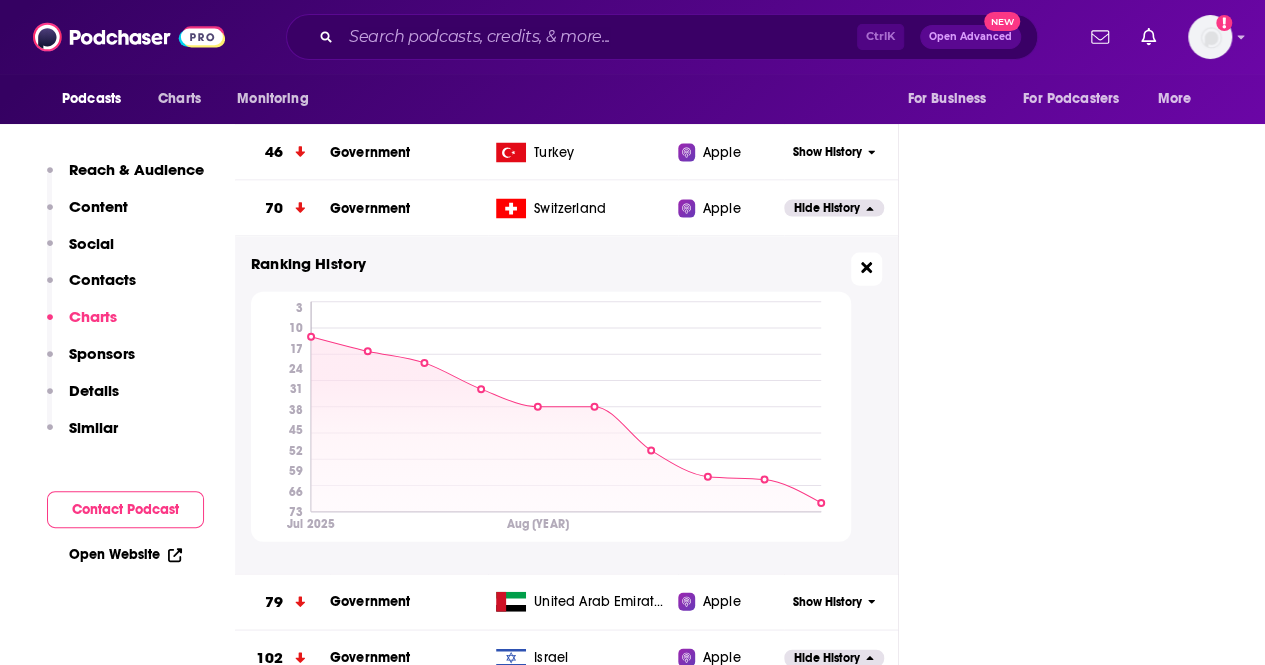click 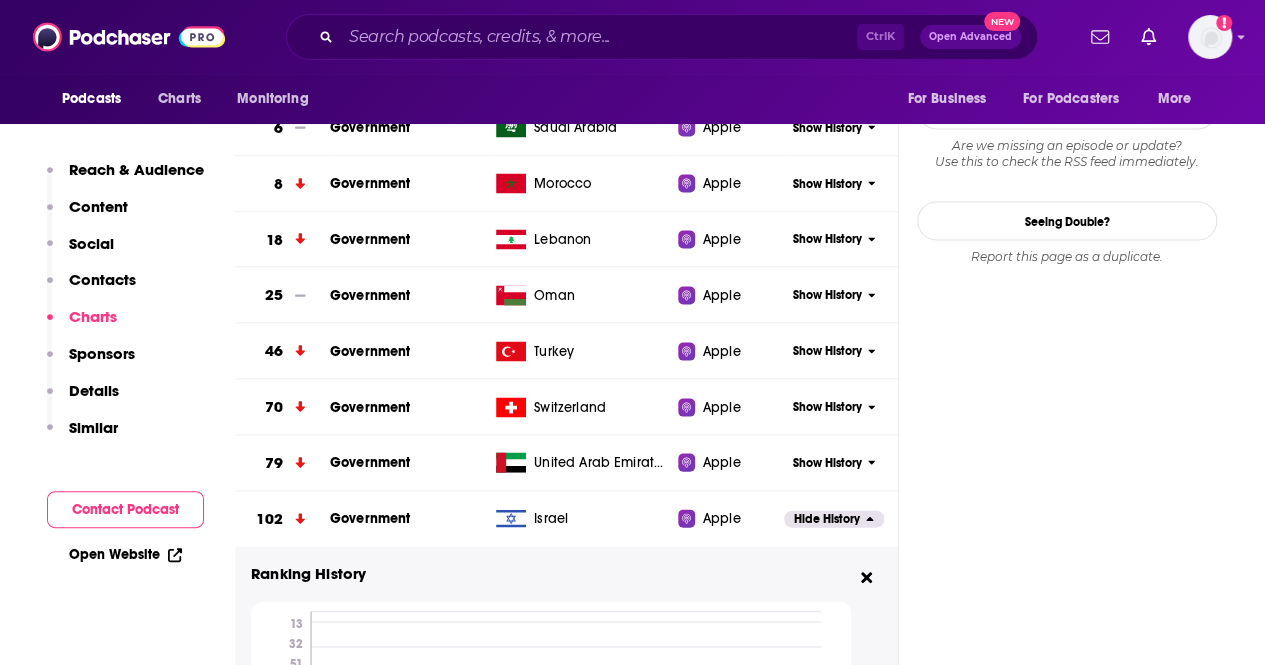 scroll, scrollTop: 1900, scrollLeft: 0, axis: vertical 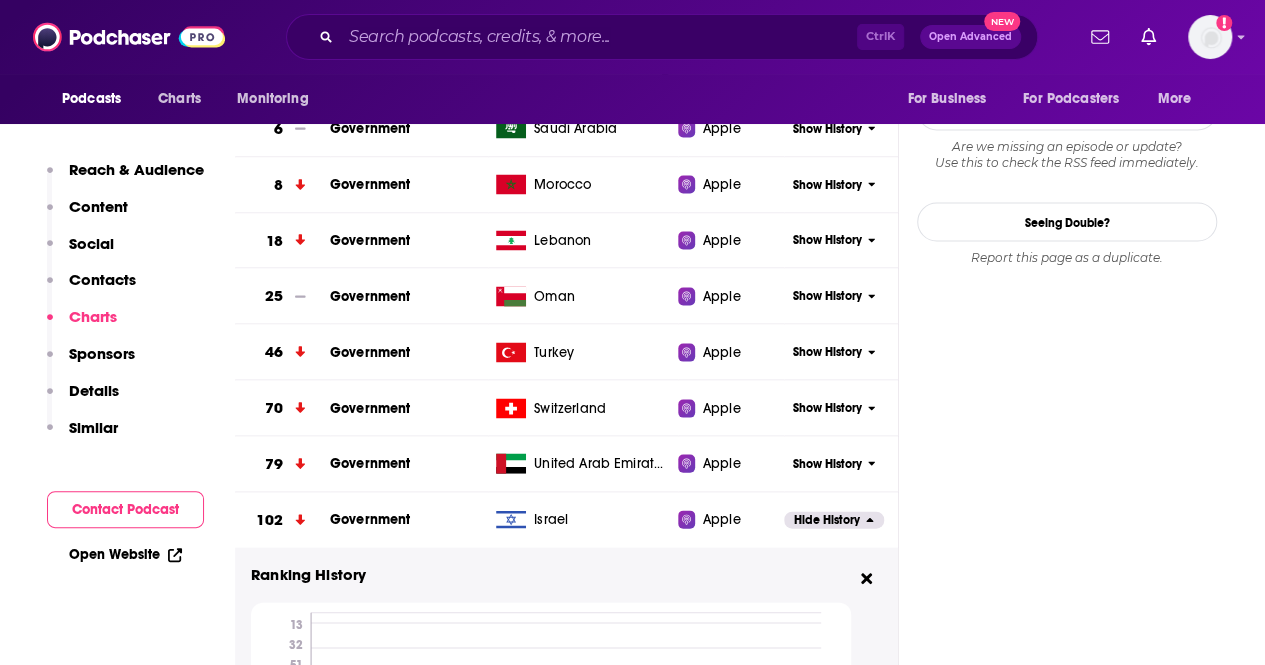click on "Show History" at bounding box center [827, 352] 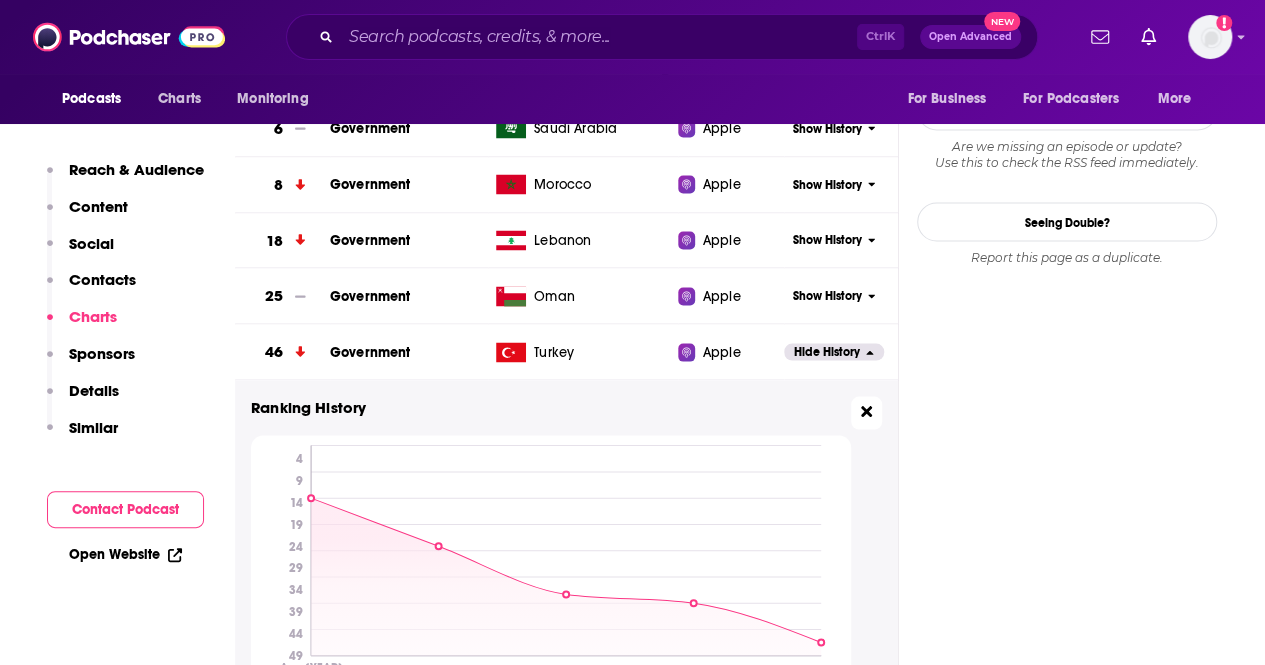 click 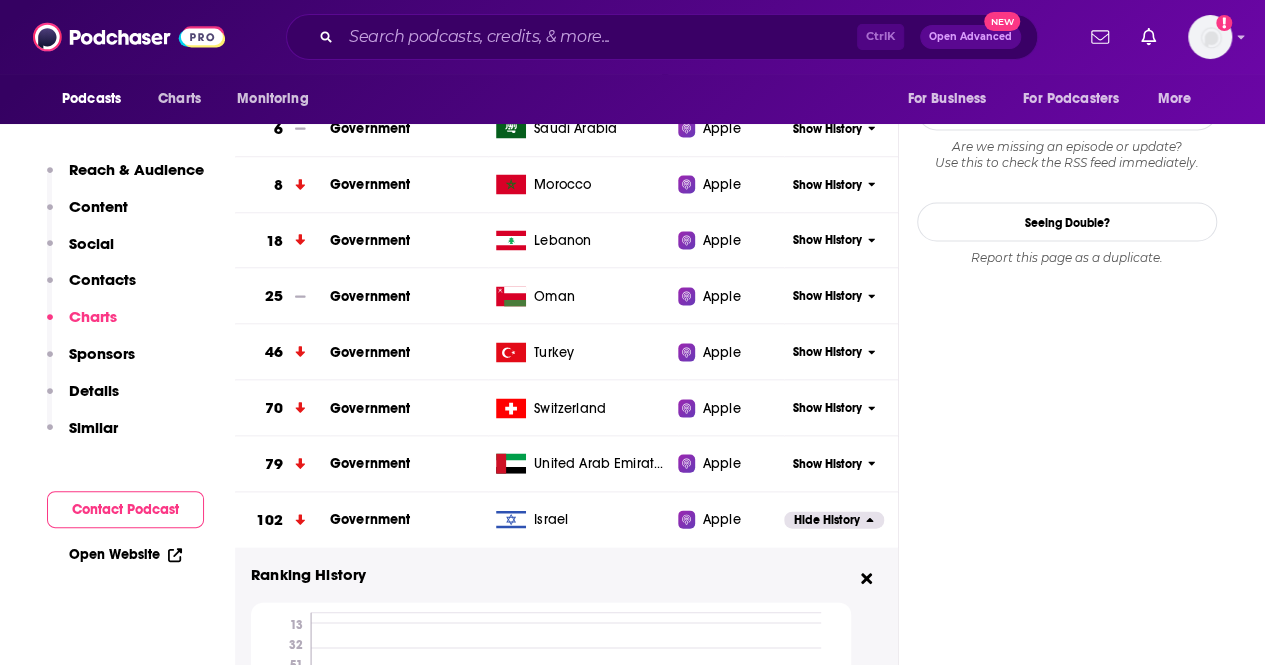 scroll, scrollTop: 1800, scrollLeft: 0, axis: vertical 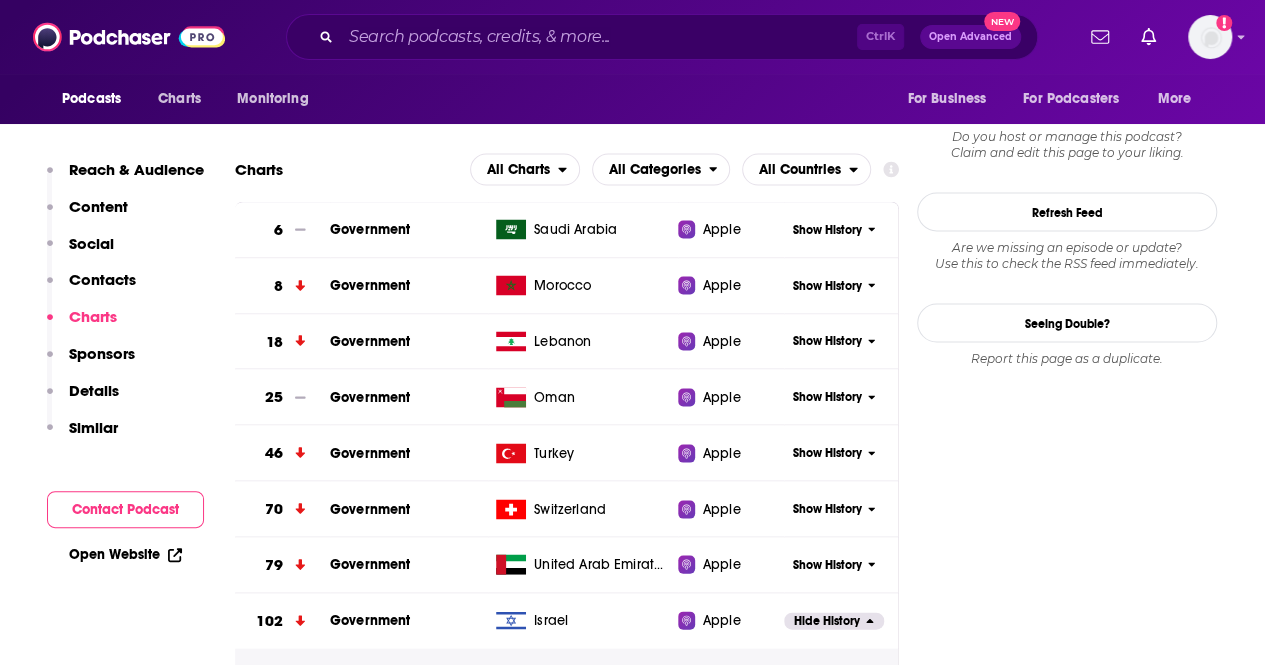 click on "Show History" at bounding box center [827, 340] 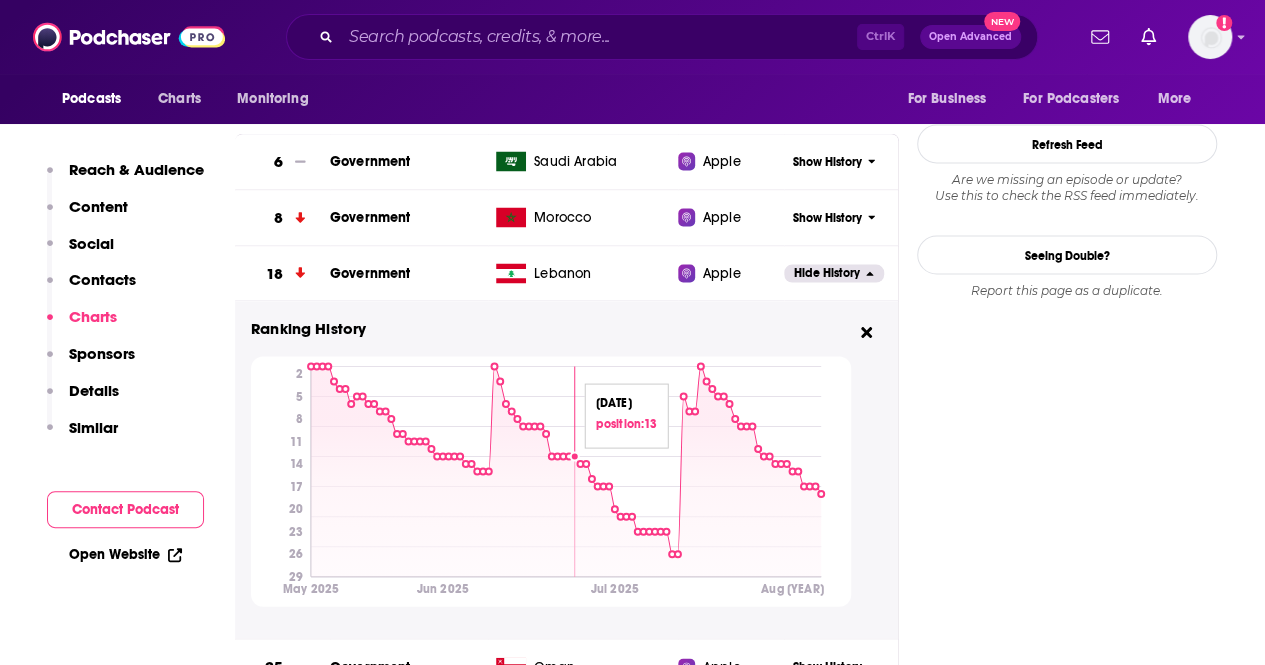scroll, scrollTop: 1900, scrollLeft: 0, axis: vertical 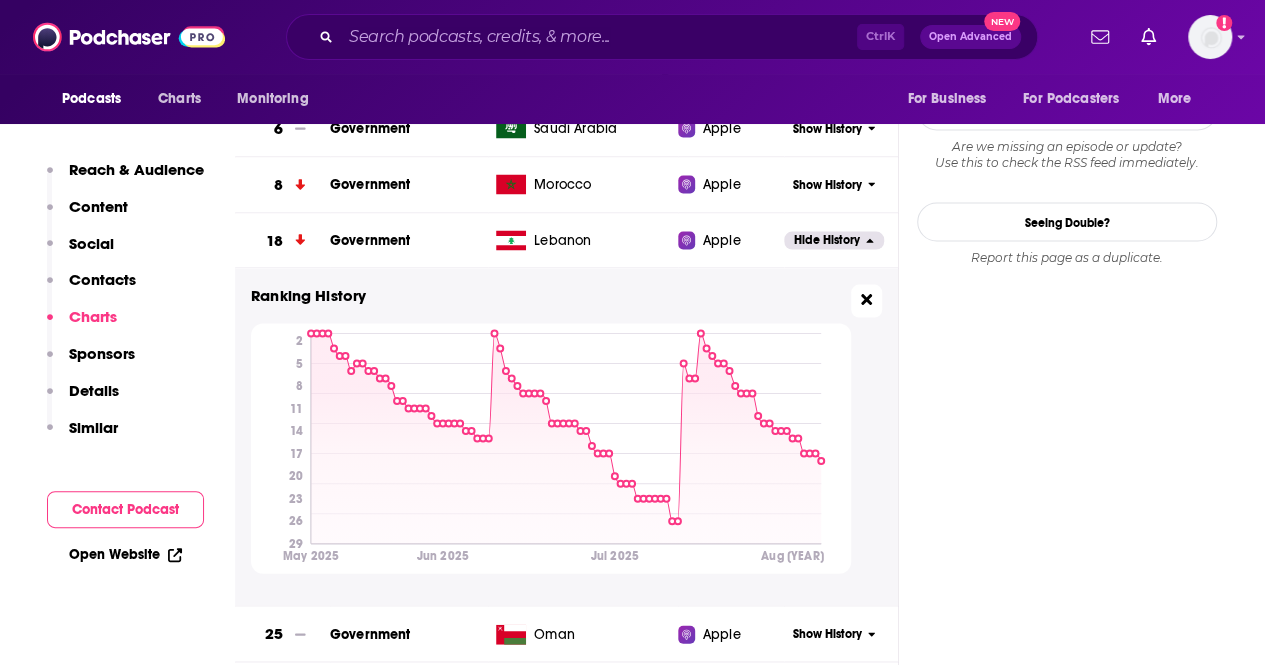 click 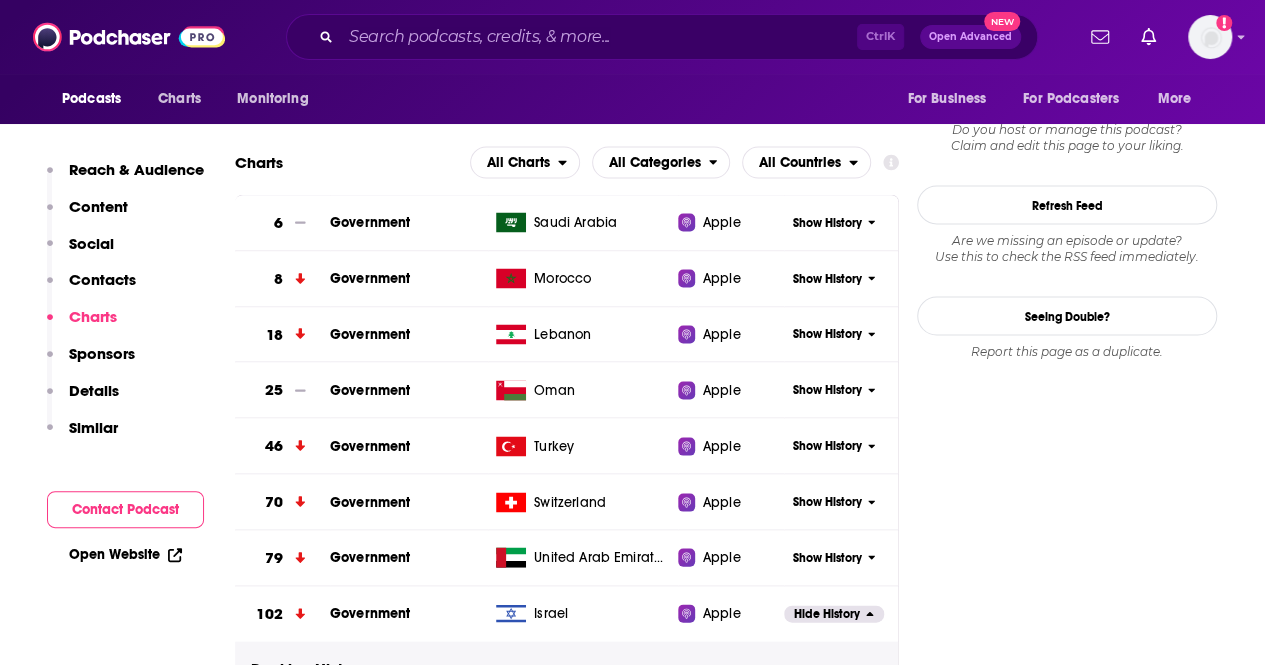 scroll, scrollTop: 1800, scrollLeft: 0, axis: vertical 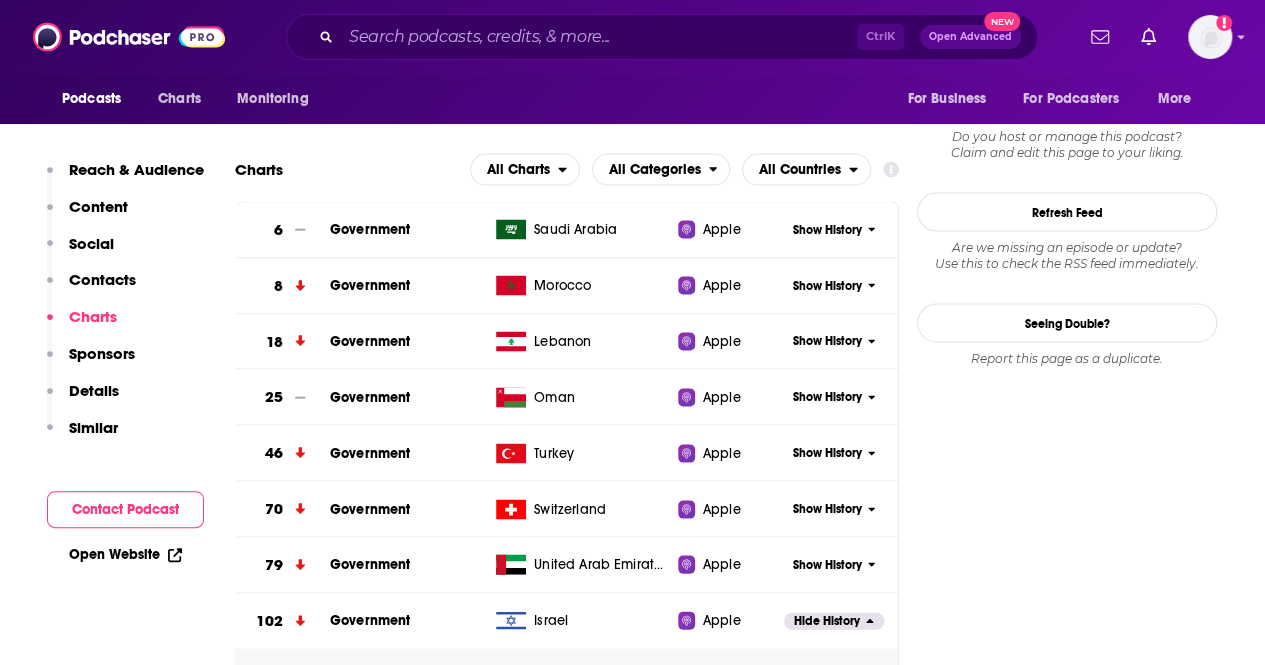 click on "Apple" at bounding box center (730, 285) 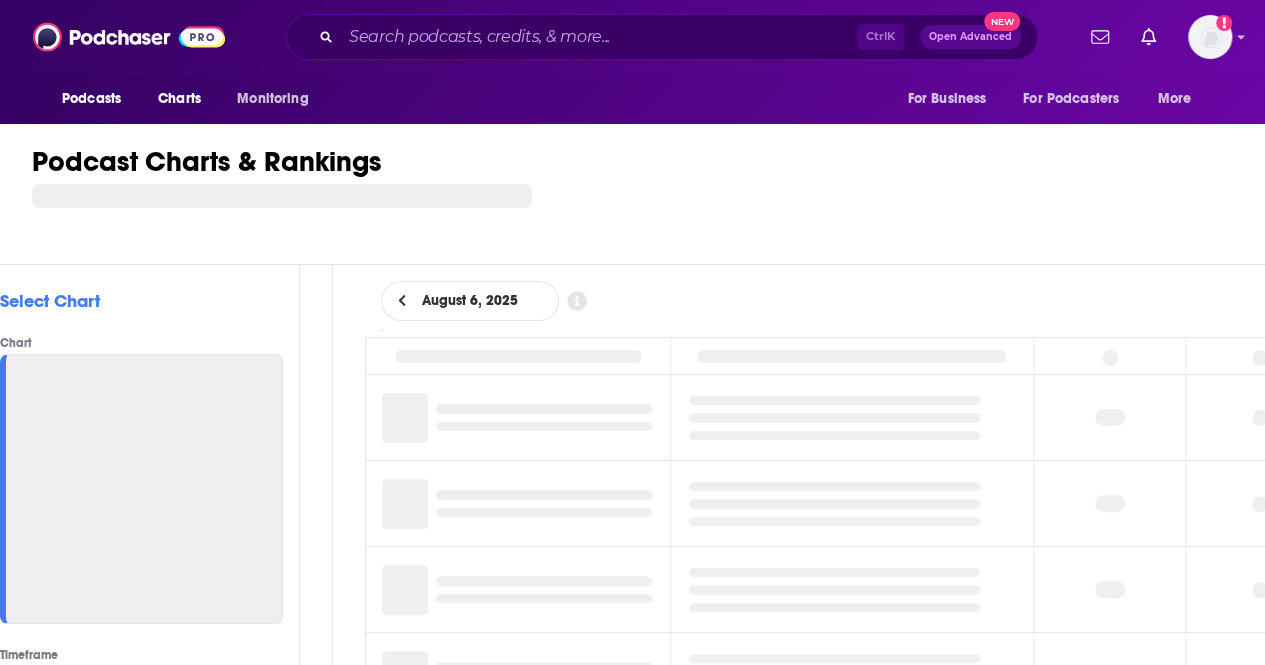 scroll, scrollTop: 0, scrollLeft: 0, axis: both 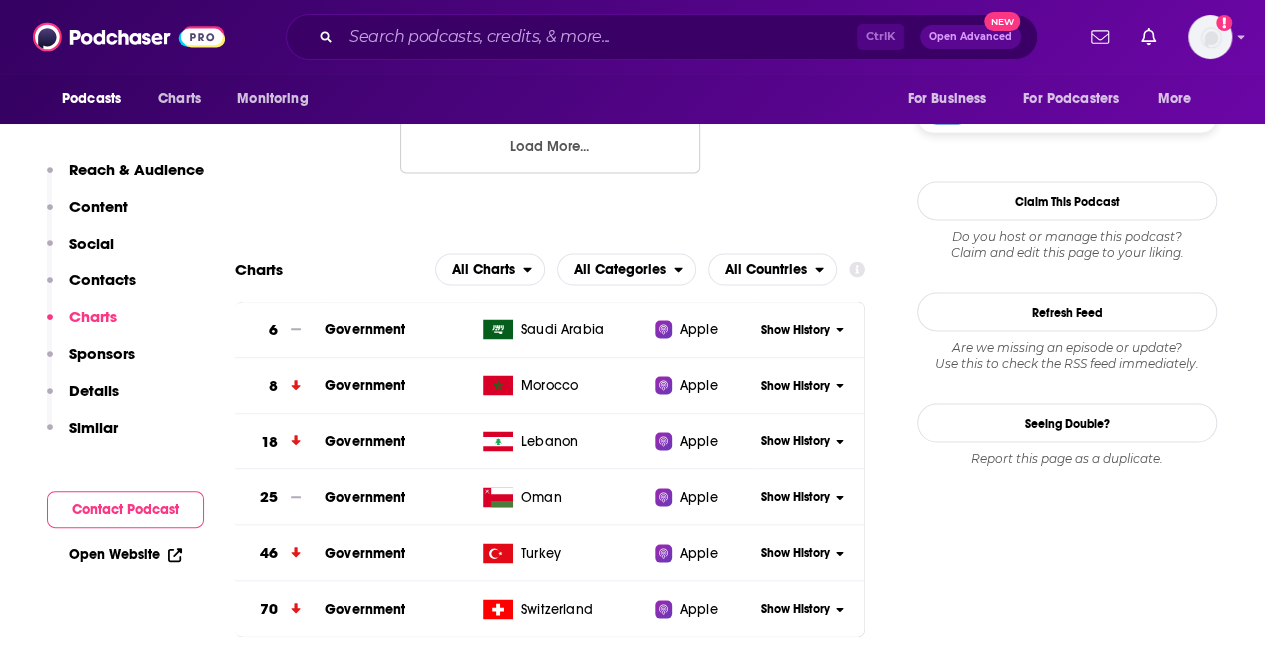 click on "Show History" at bounding box center [795, 385] 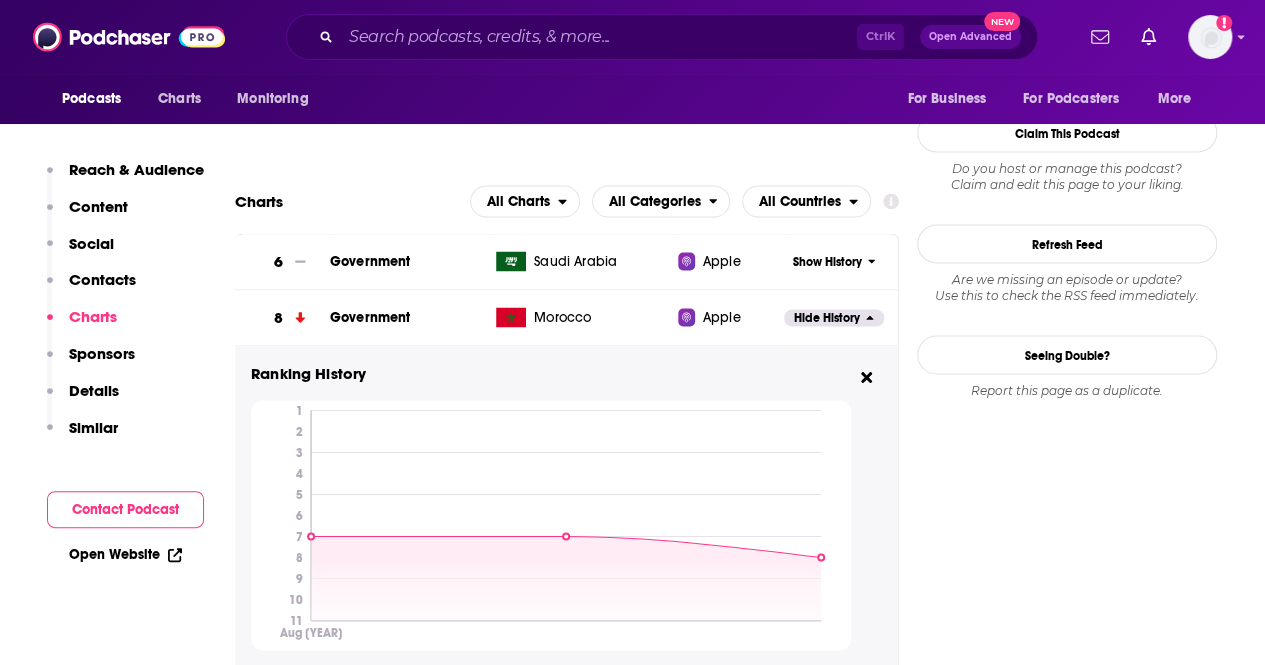 scroll, scrollTop: 1800, scrollLeft: 0, axis: vertical 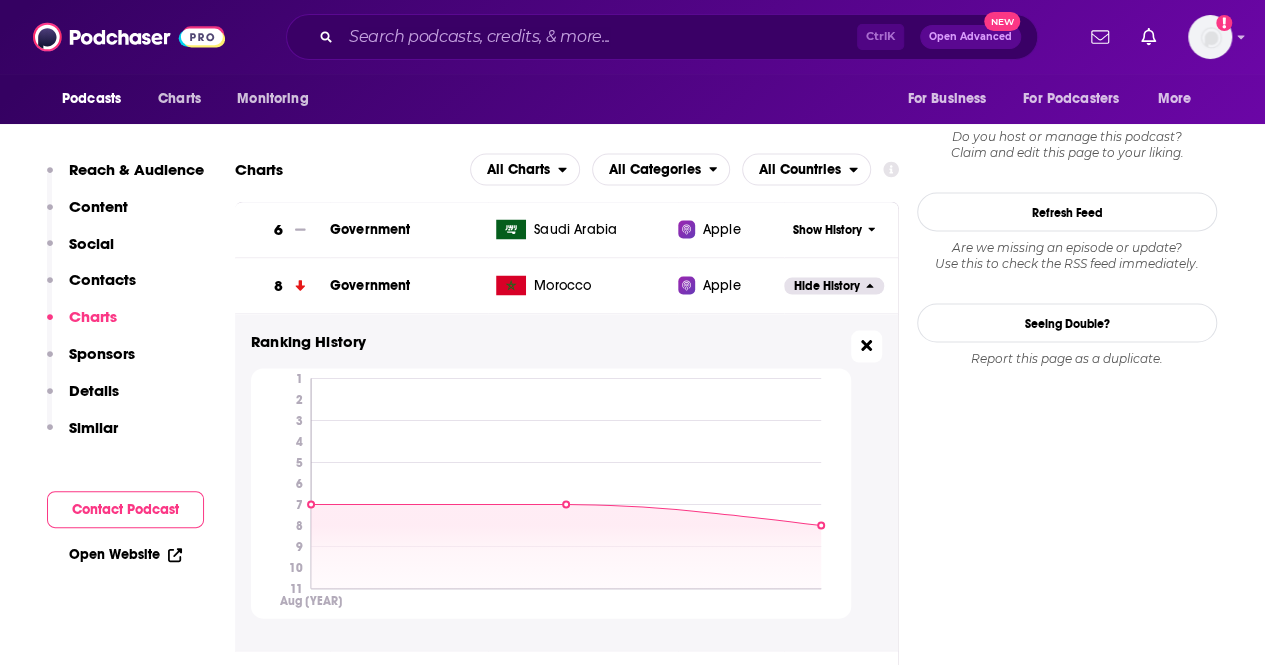click 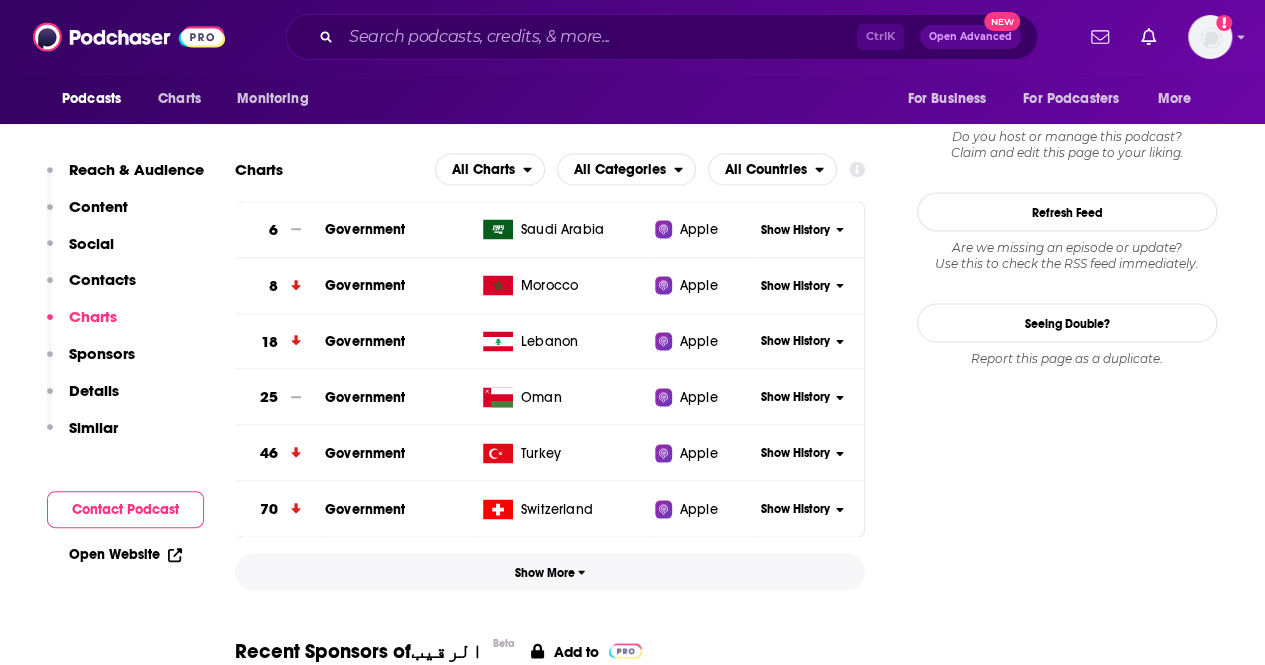 click on "Show More" at bounding box center [550, 572] 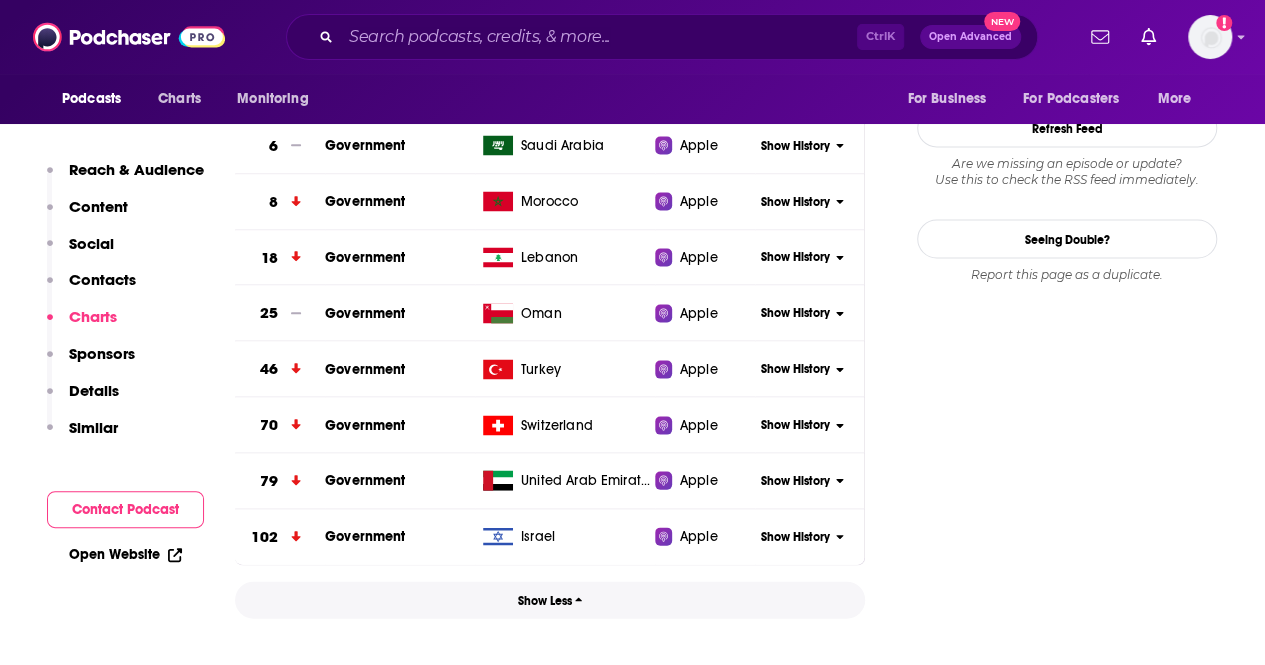 scroll, scrollTop: 2000, scrollLeft: 0, axis: vertical 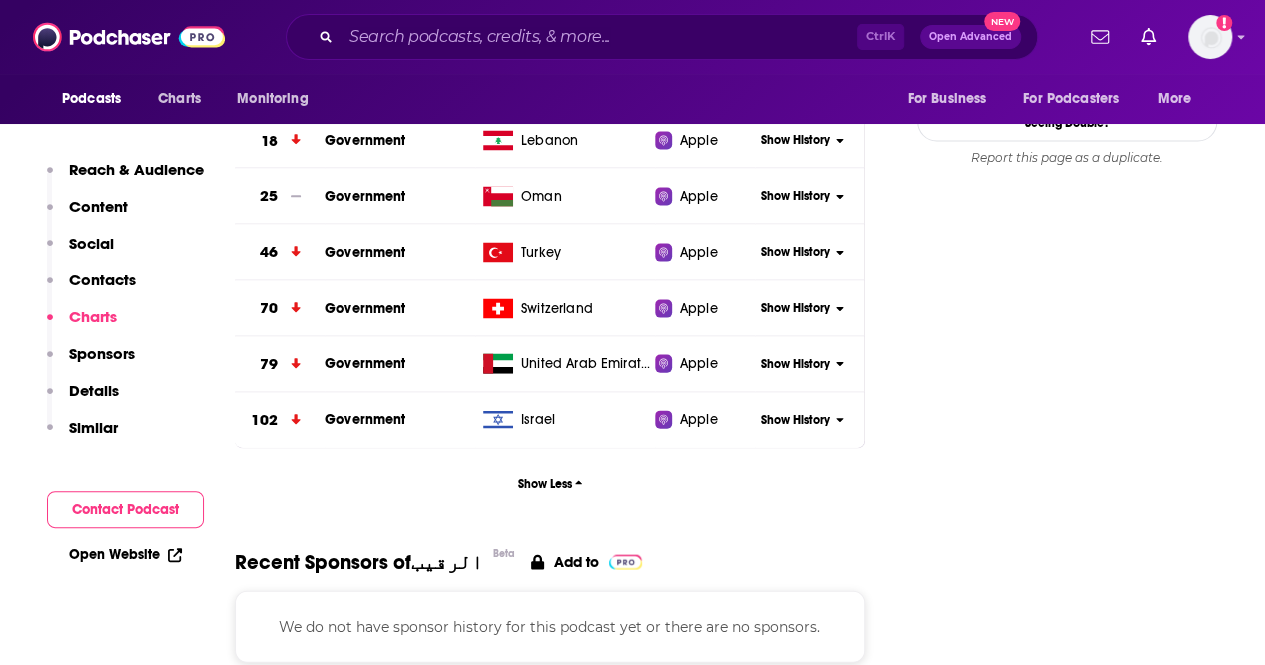 click on "Show History" at bounding box center (802, 420) 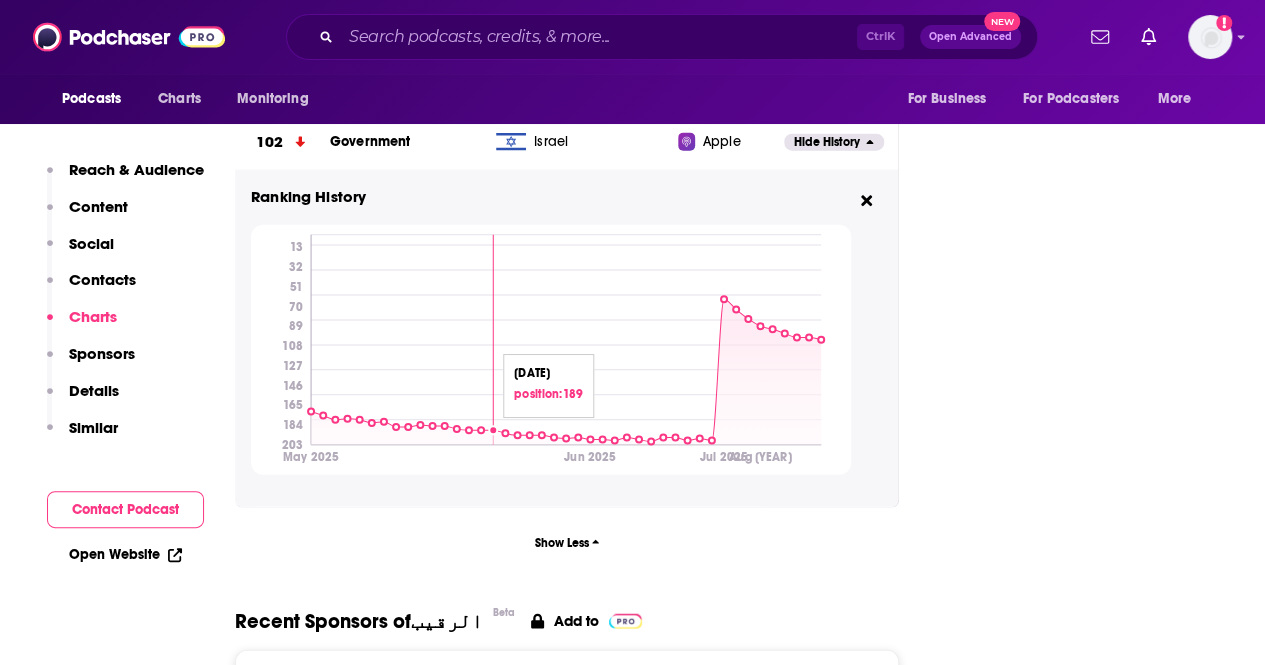 scroll, scrollTop: 2300, scrollLeft: 0, axis: vertical 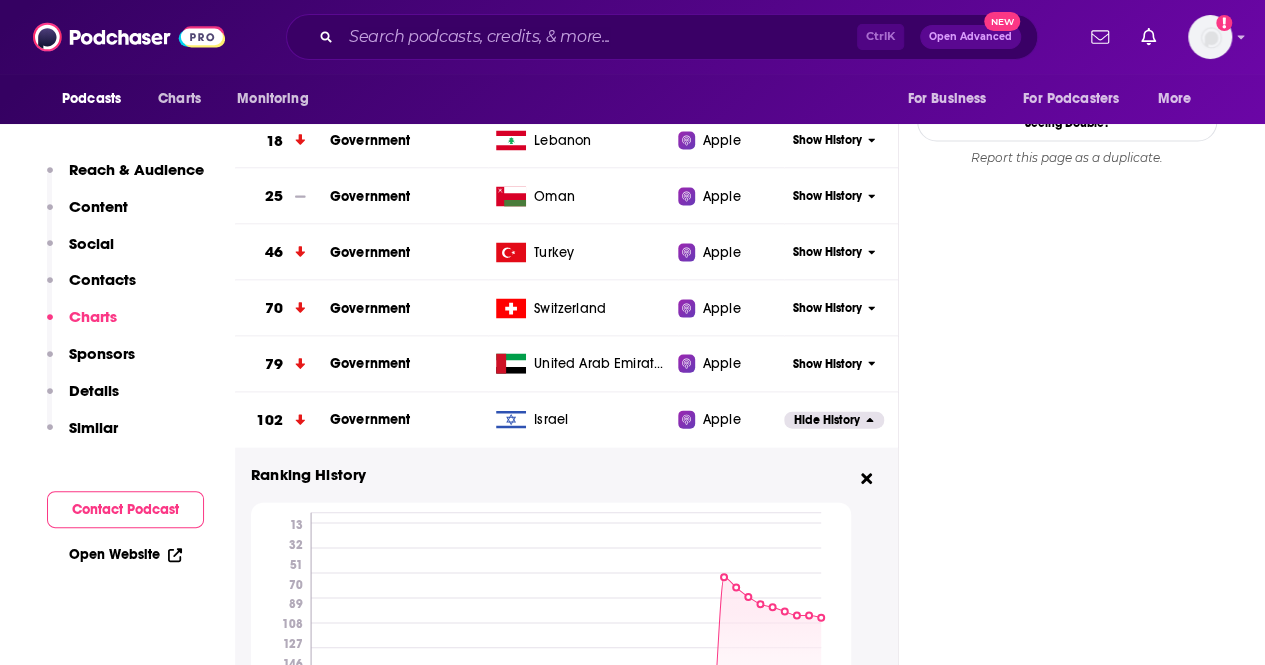 click on "Switzerland" at bounding box center [570, 309] 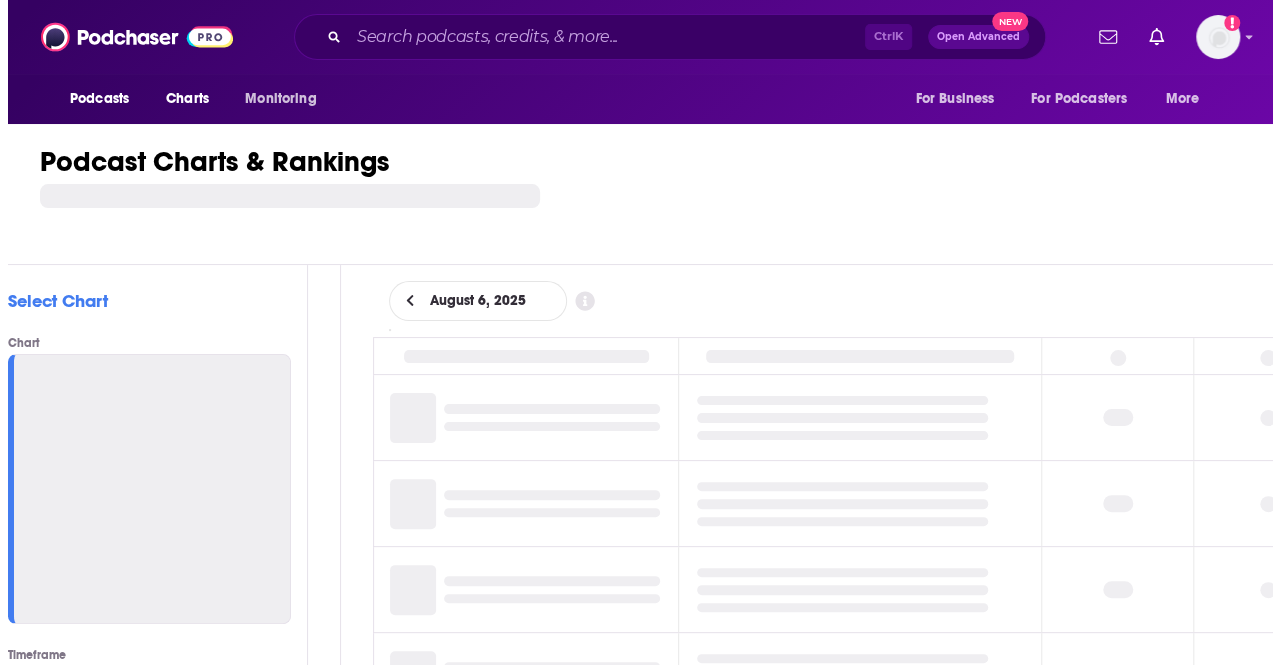 scroll, scrollTop: 0, scrollLeft: 0, axis: both 